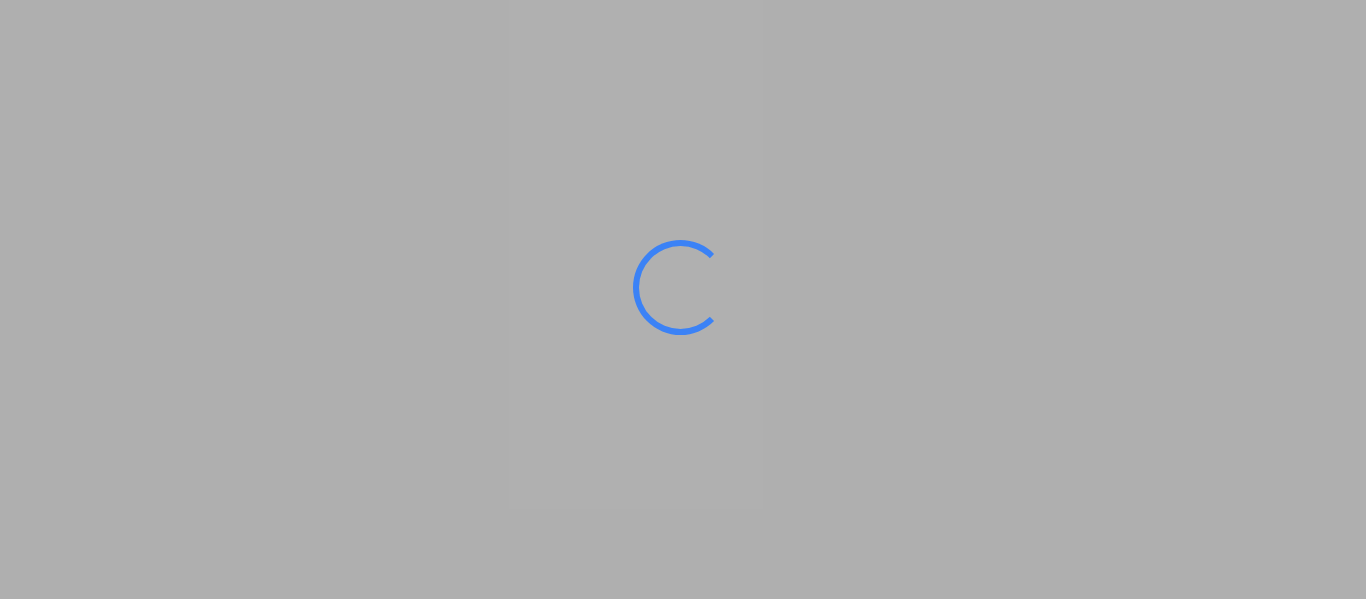 scroll, scrollTop: 0, scrollLeft: 0, axis: both 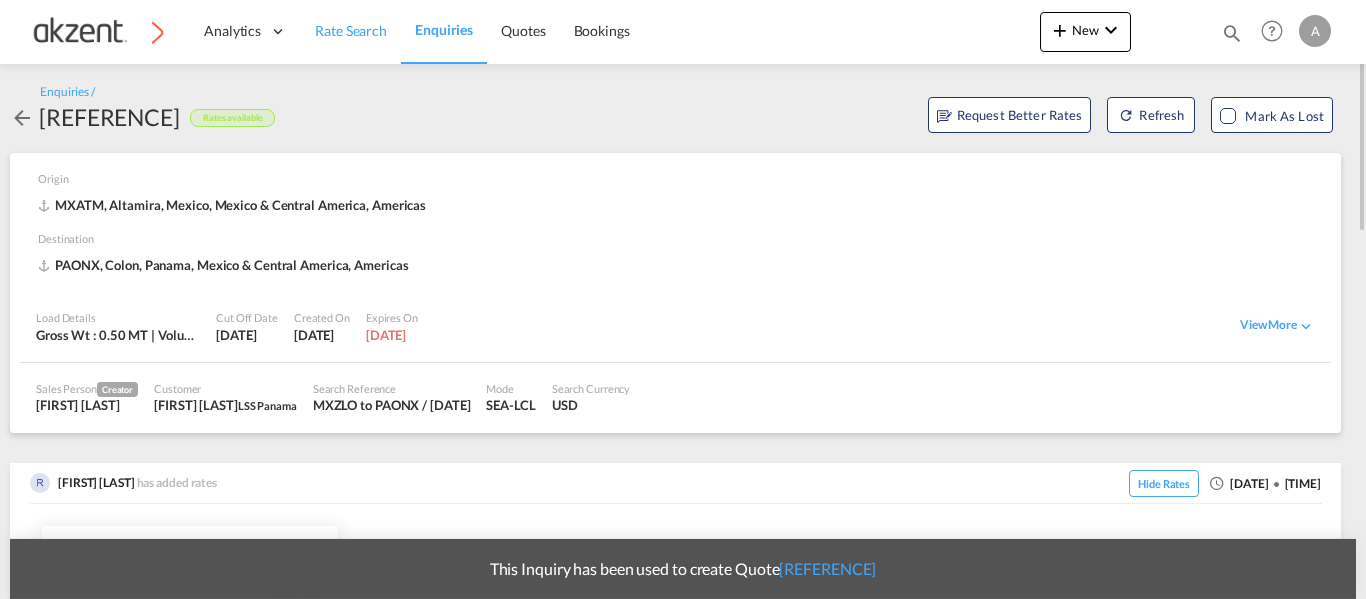 click on "Rate Search" at bounding box center [351, 30] 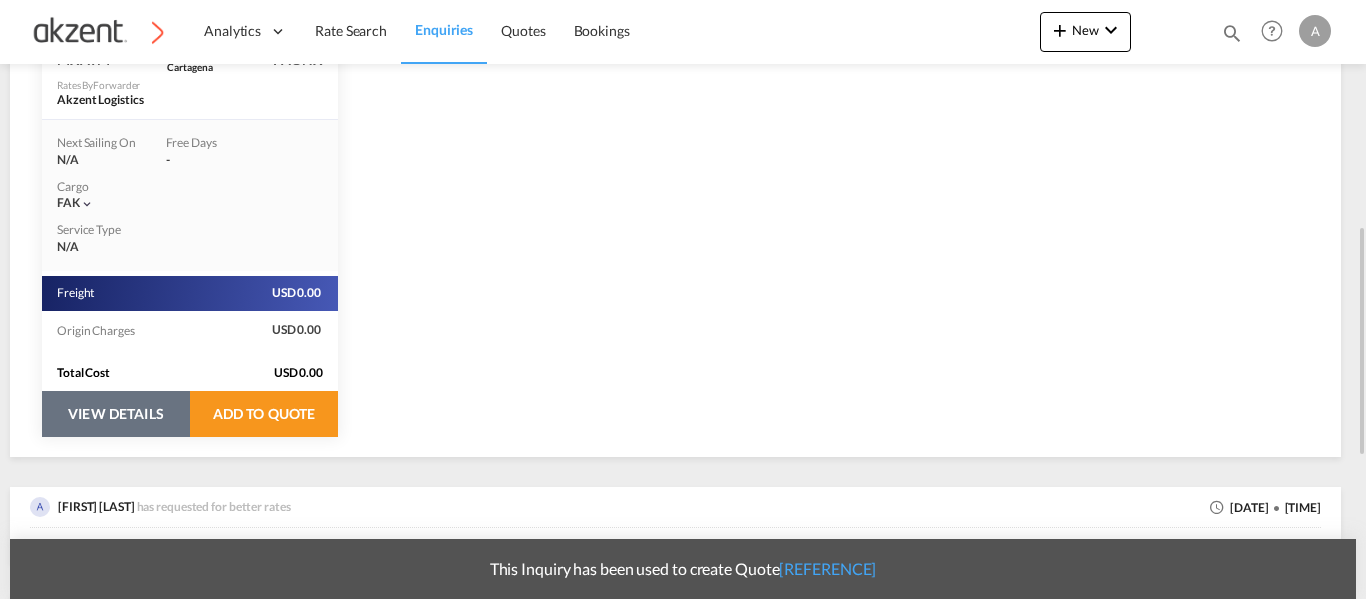 scroll, scrollTop: 608, scrollLeft: 0, axis: vertical 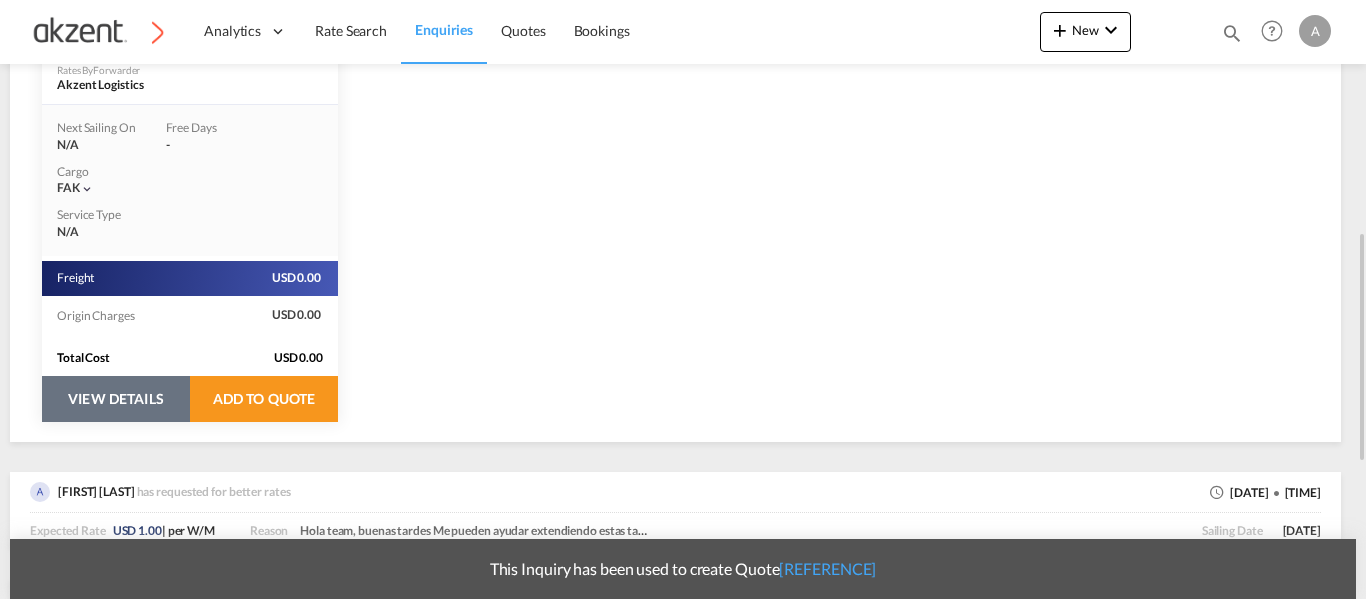 click on "VIEW DETAILS" at bounding box center [116, 399] 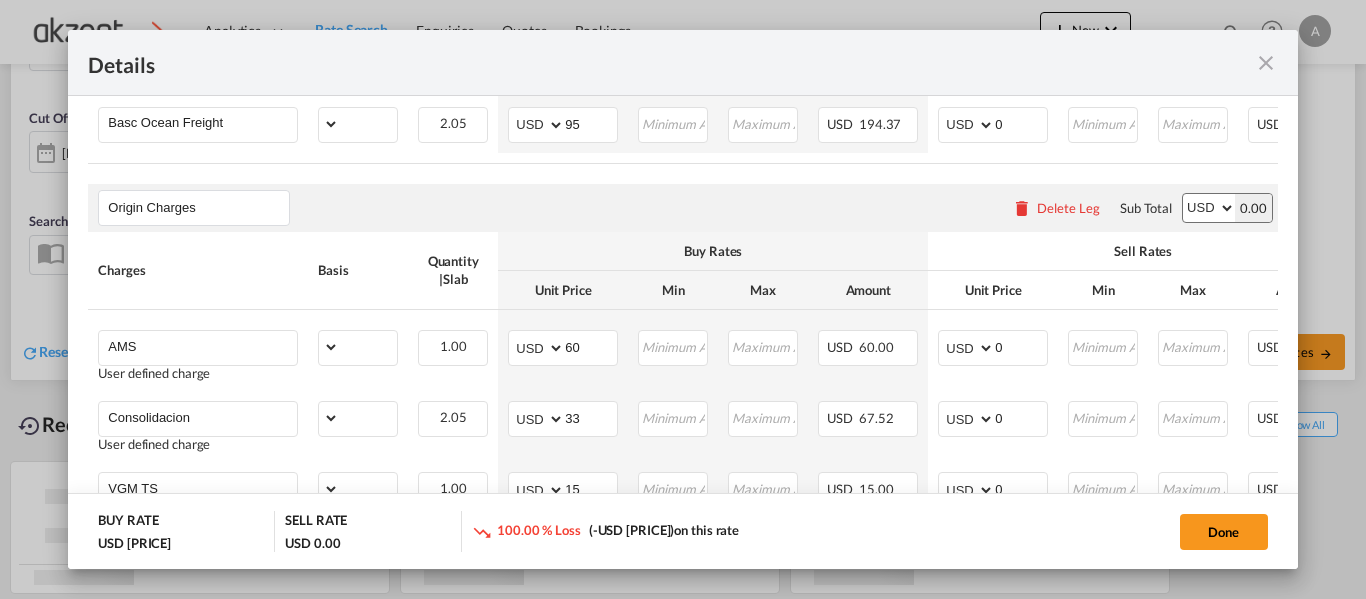 scroll, scrollTop: 368, scrollLeft: 0, axis: vertical 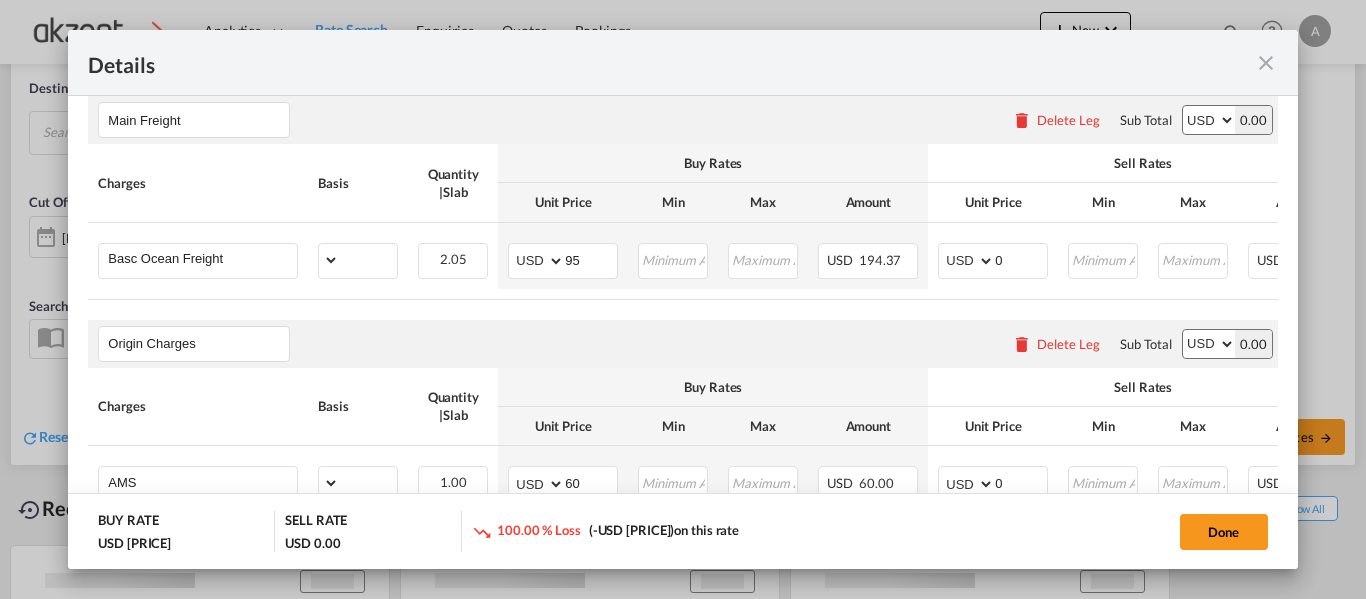 click at bounding box center (1266, 63) 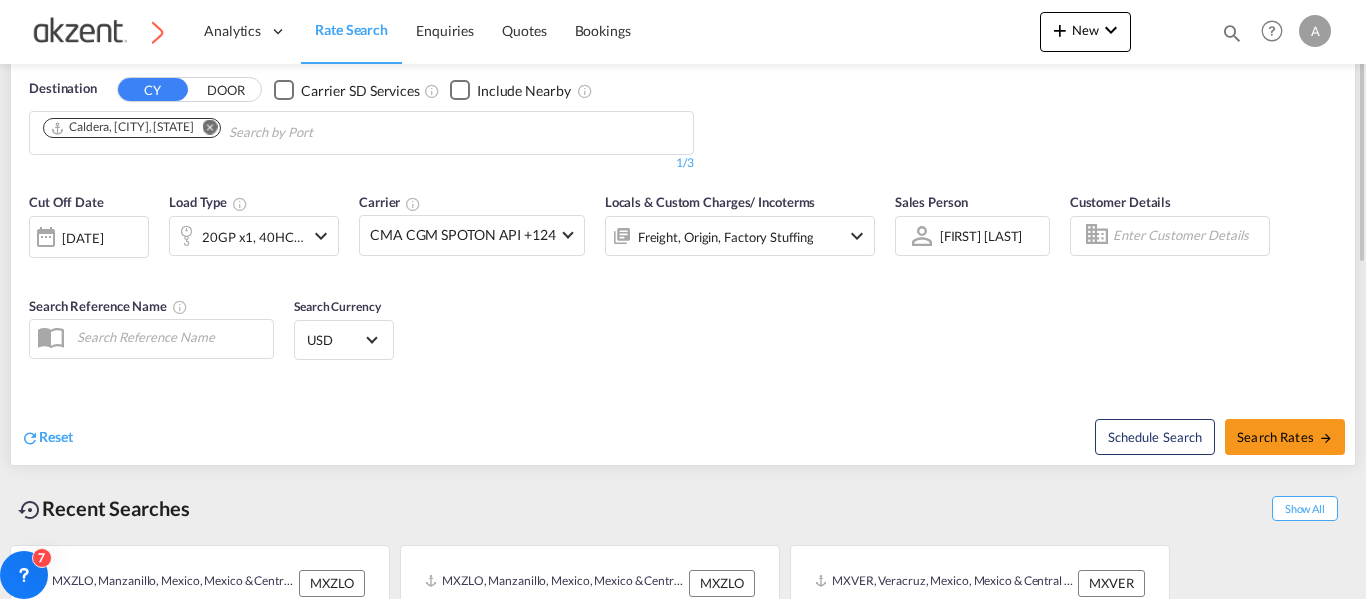 scroll, scrollTop: 0, scrollLeft: 0, axis: both 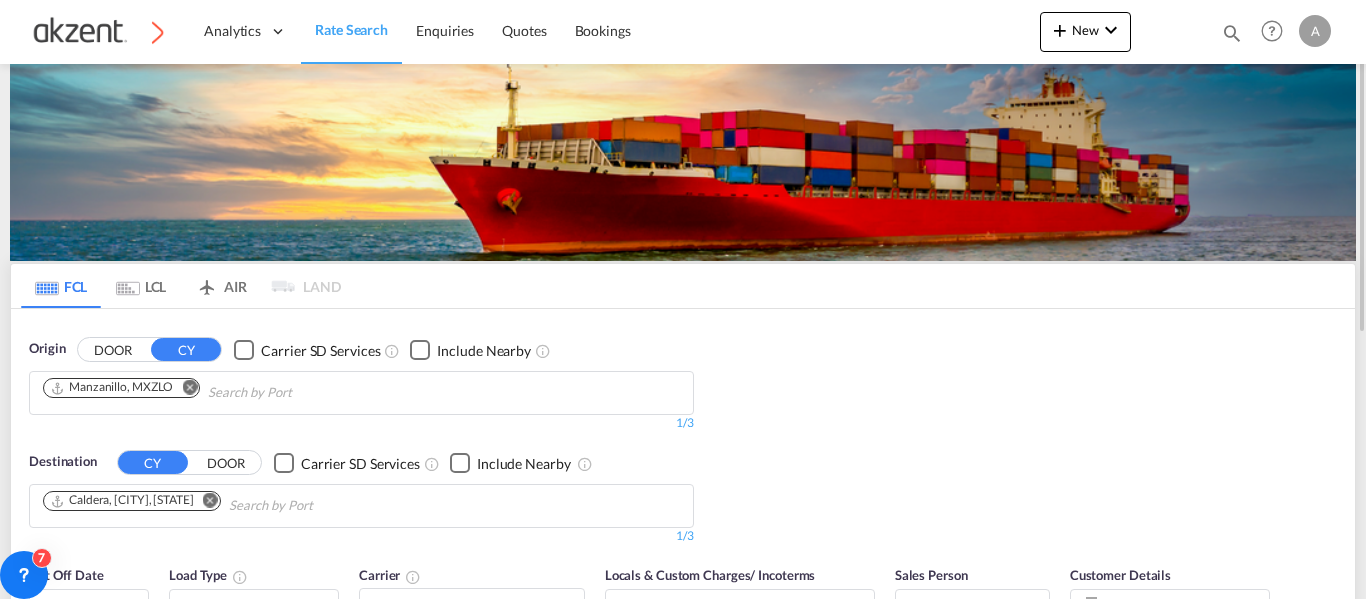 click at bounding box center (210, 500) 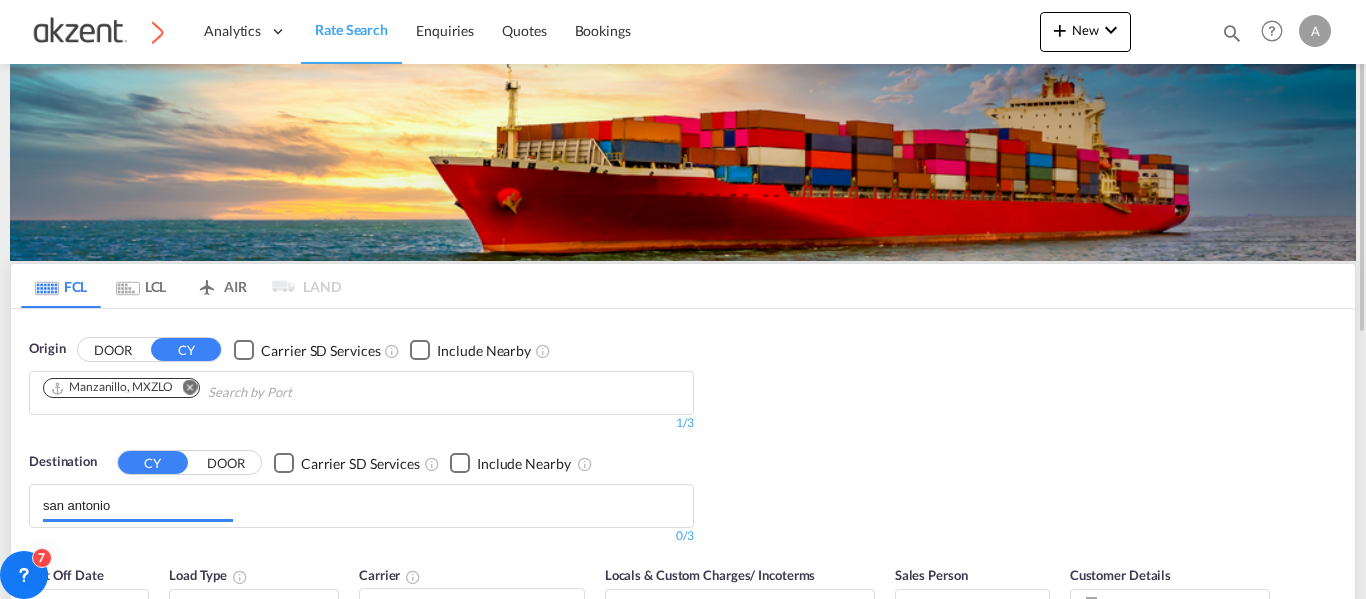 type on "san antonio" 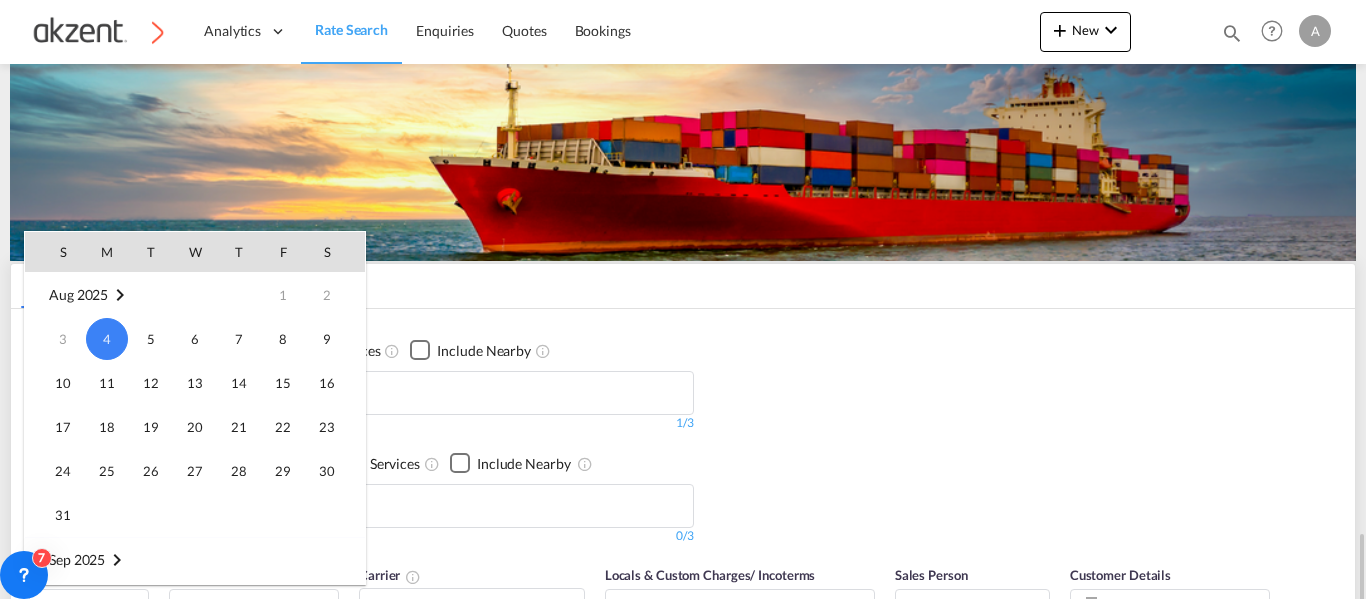 scroll, scrollTop: 343, scrollLeft: 0, axis: vertical 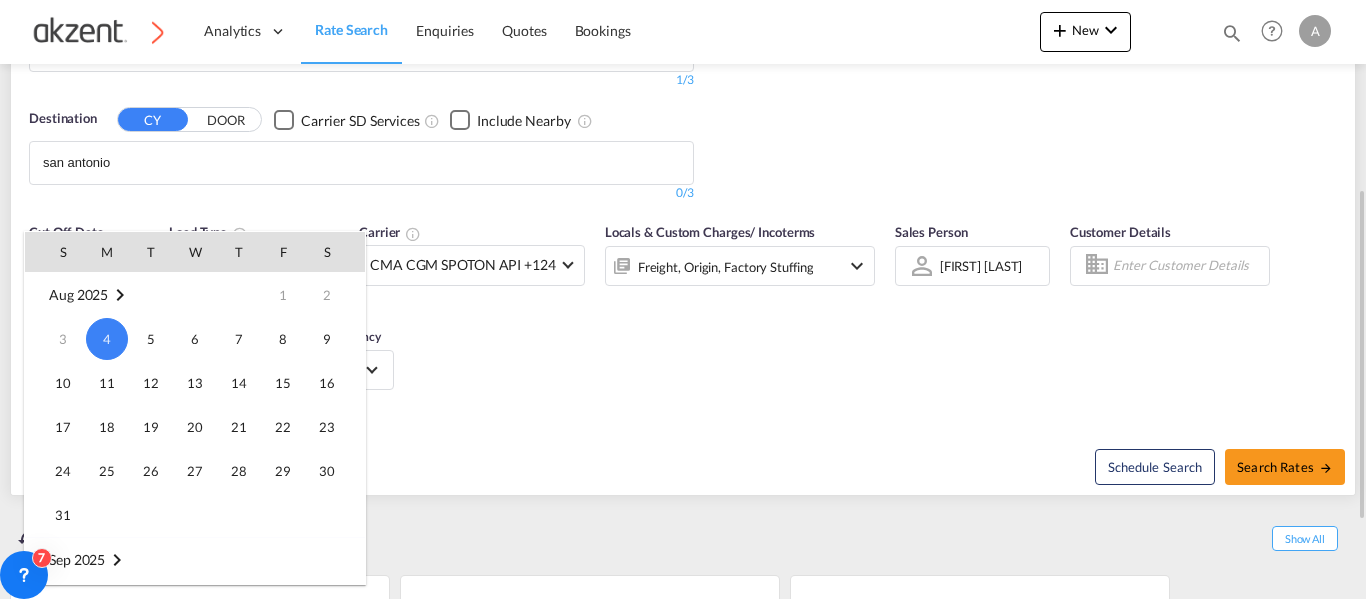 click at bounding box center (683, 299) 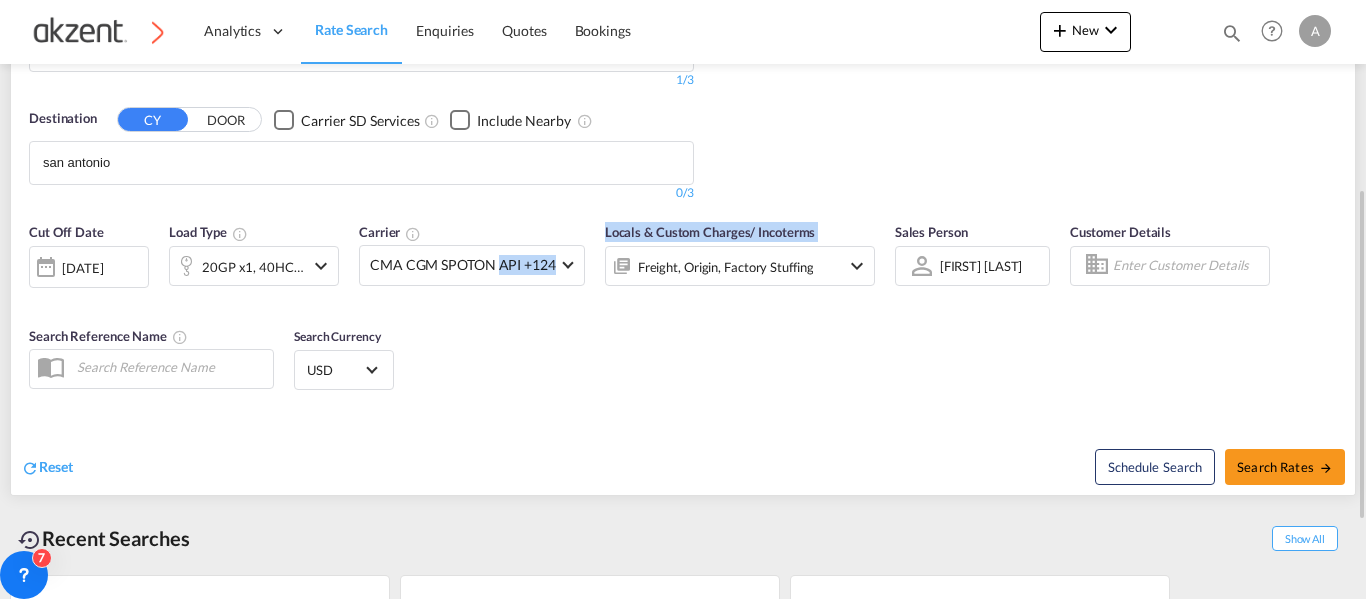 drag, startPoint x: 600, startPoint y: 364, endPoint x: 495, endPoint y: 326, distance: 111.66467 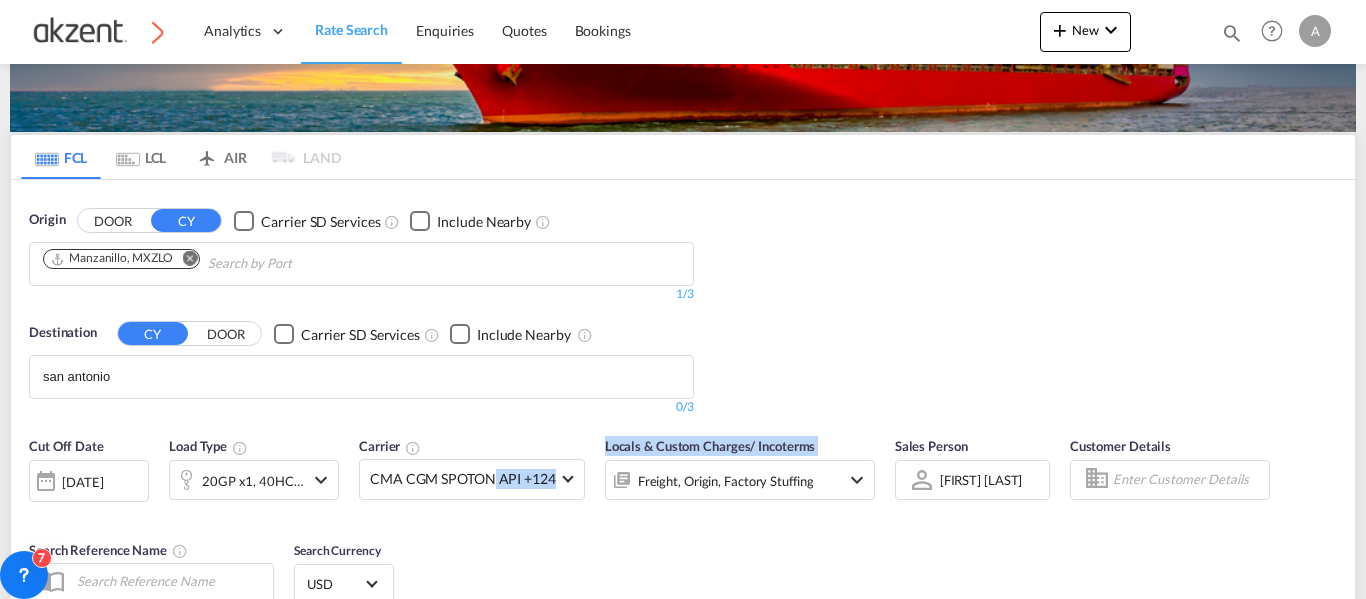 scroll, scrollTop: 128, scrollLeft: 0, axis: vertical 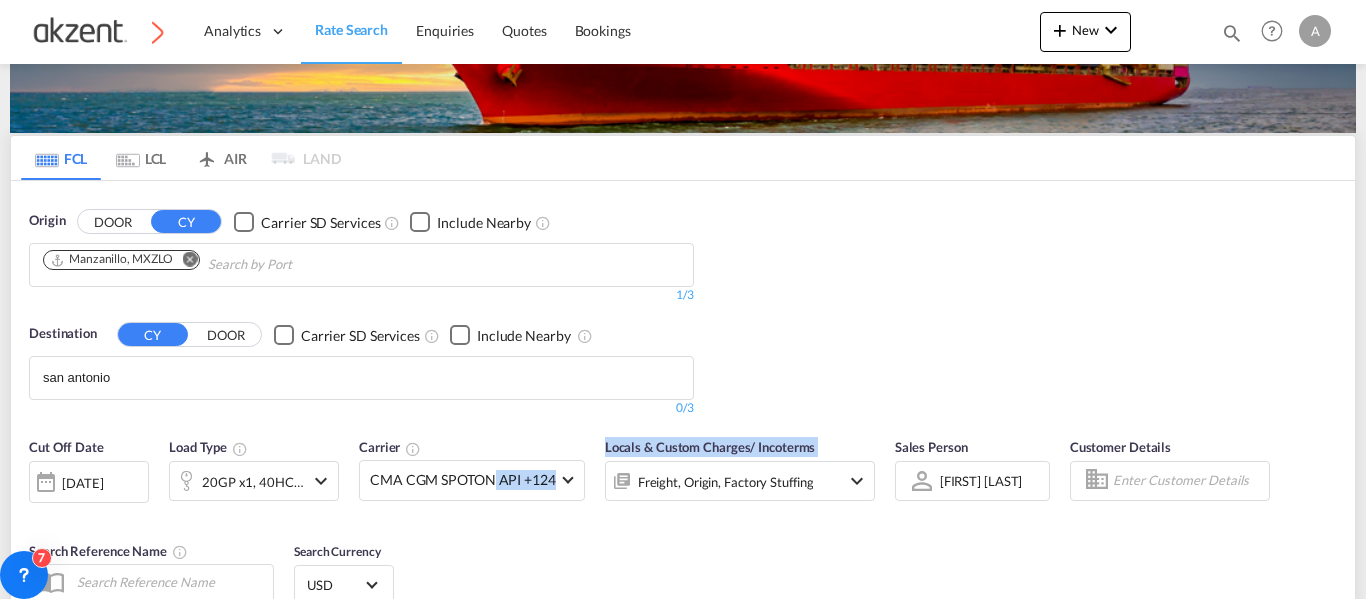 click on "Analytics
Dashboard
Rate Search
Enquiries
Quotes
Bookings" at bounding box center (683, 299) 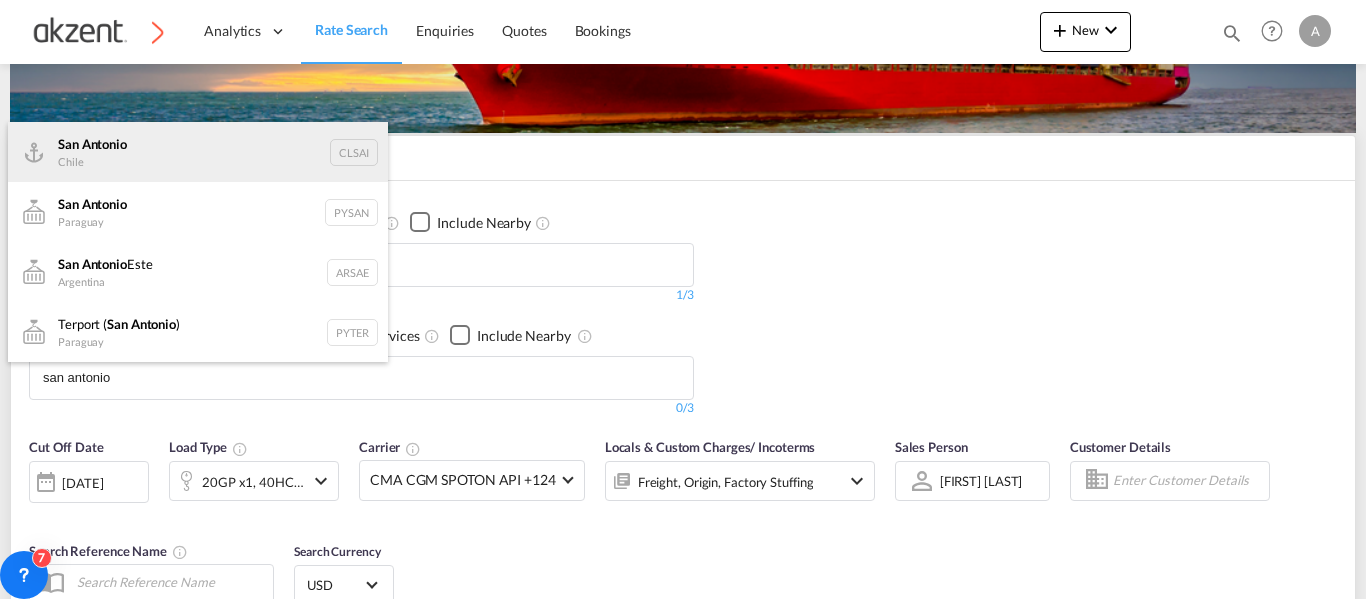 click on "San Antonio
Chile
CLSAI" at bounding box center (198, 152) 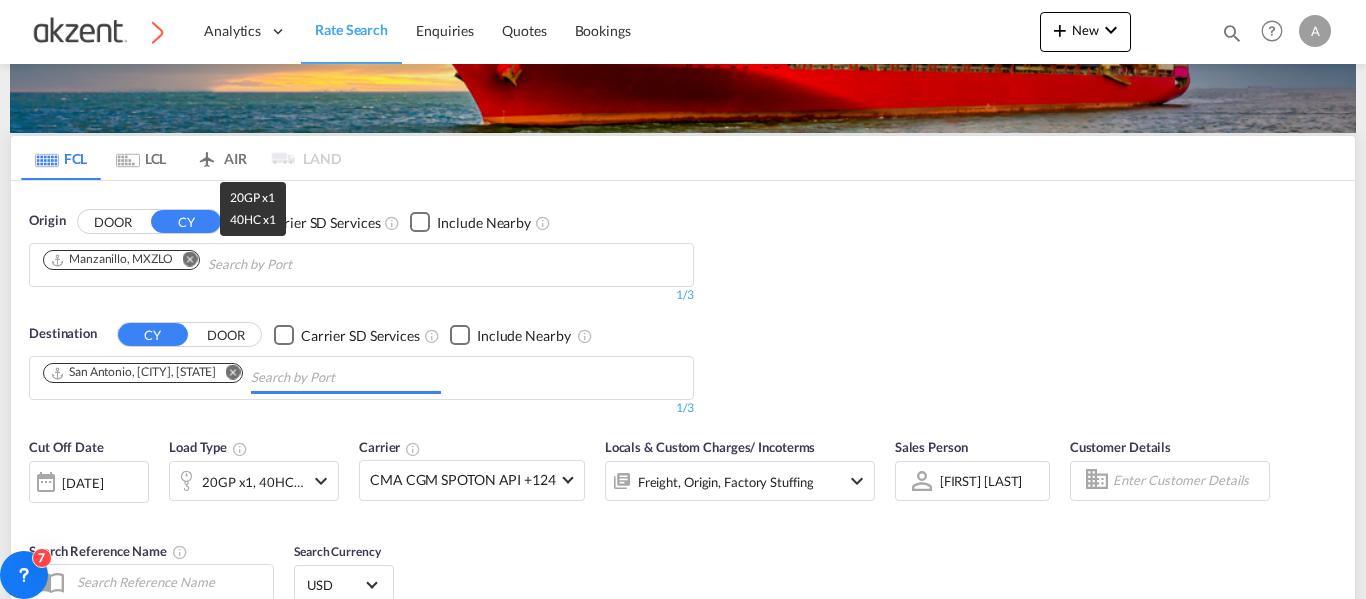 click on "20GP x1,  40HC x1" at bounding box center [253, 482] 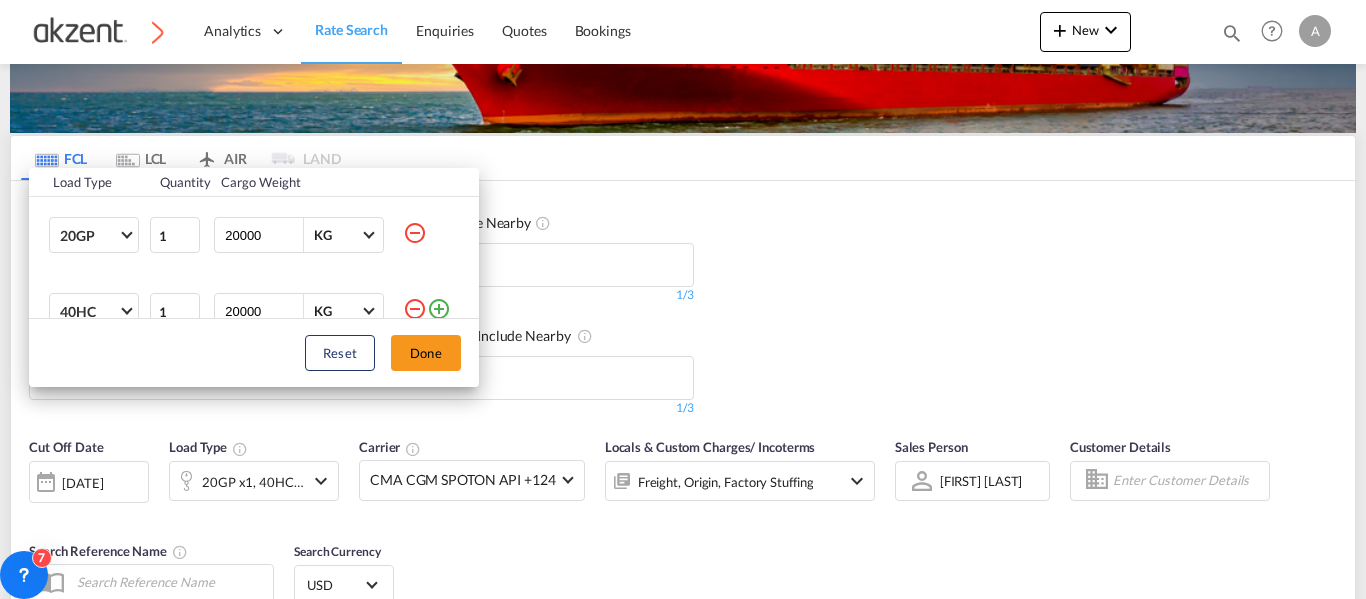 click at bounding box center (415, 233) 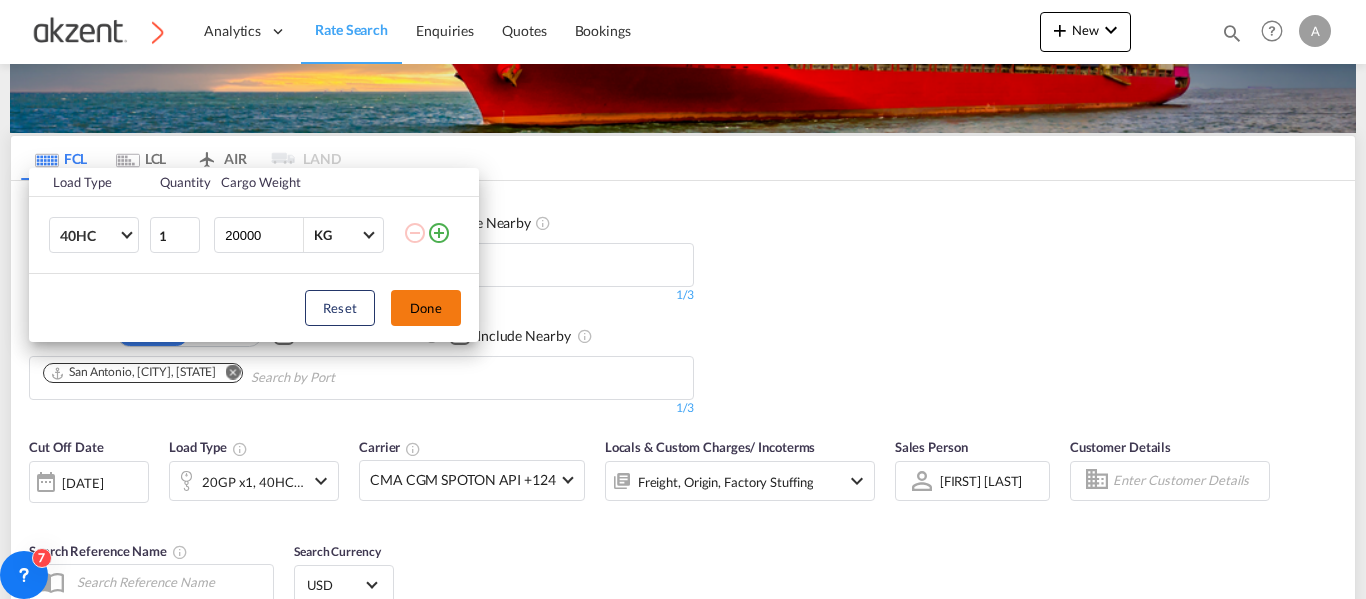 click on "Done" at bounding box center [426, 308] 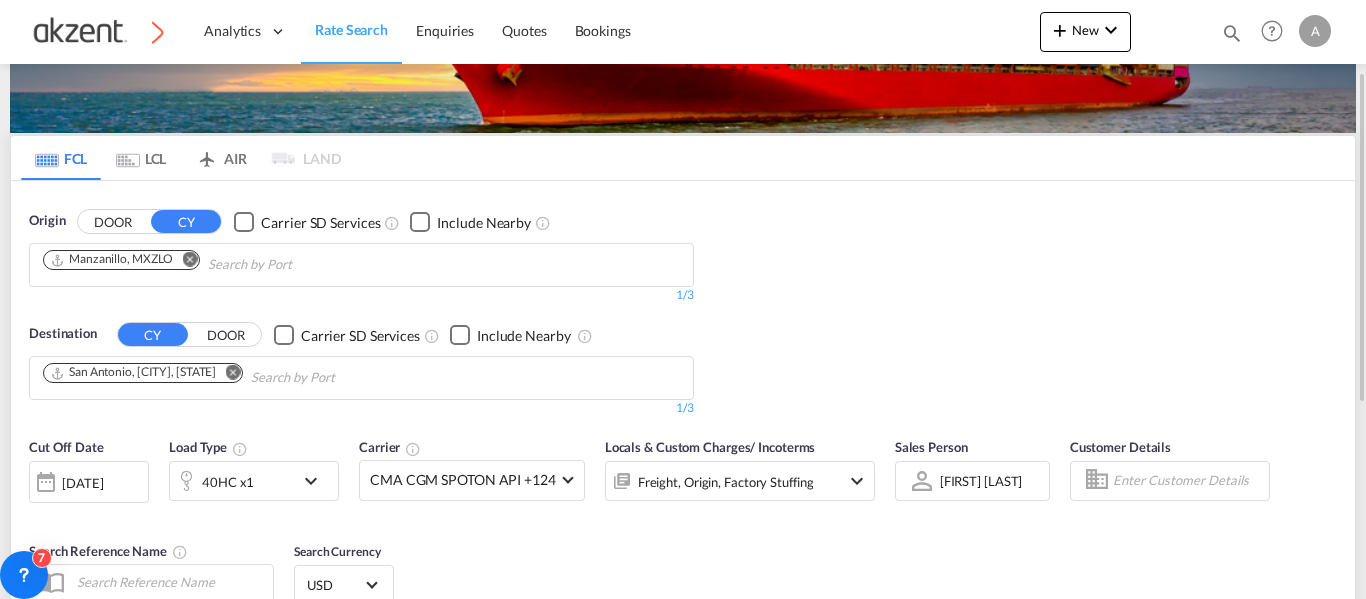 click on "Origin  DOOR
CY
Carrier SD Services Include Nearby
Manzanillo, [CITY], [STATE]
1/3
1/
Destination
CY   DOOR Carrier SD Services Include Nearby
San Antonio, [CITY], [STATE]
1/3
1/" at bounding box center [683, 304] 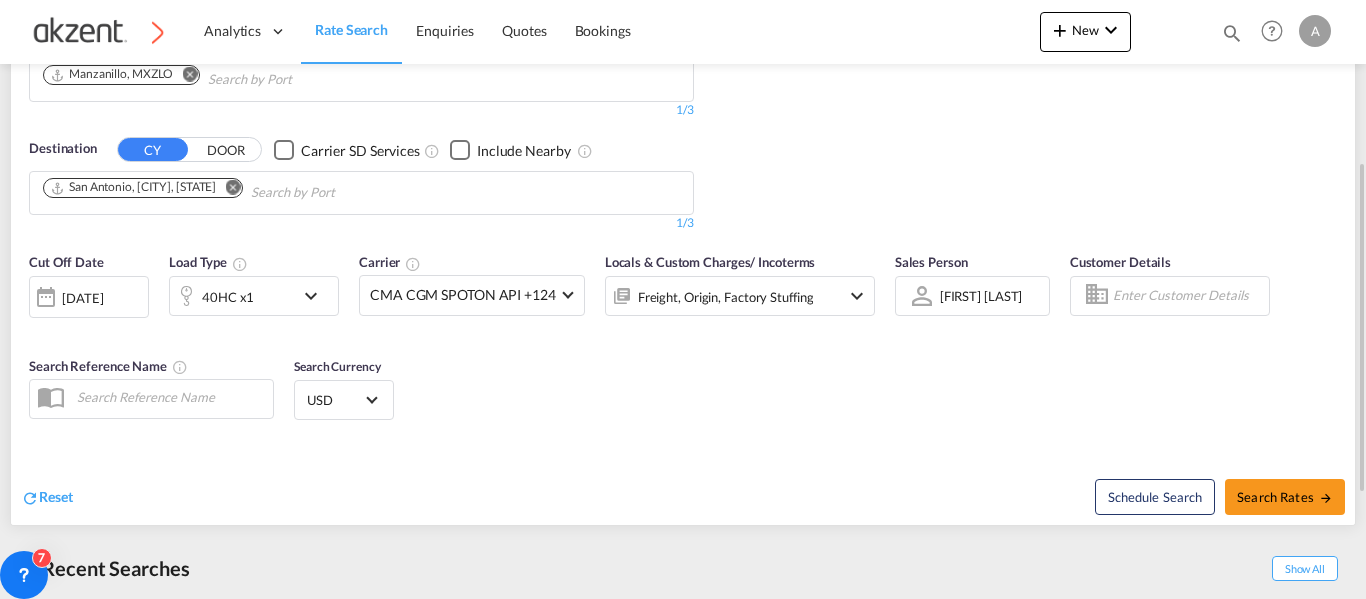 scroll, scrollTop: 314, scrollLeft: 0, axis: vertical 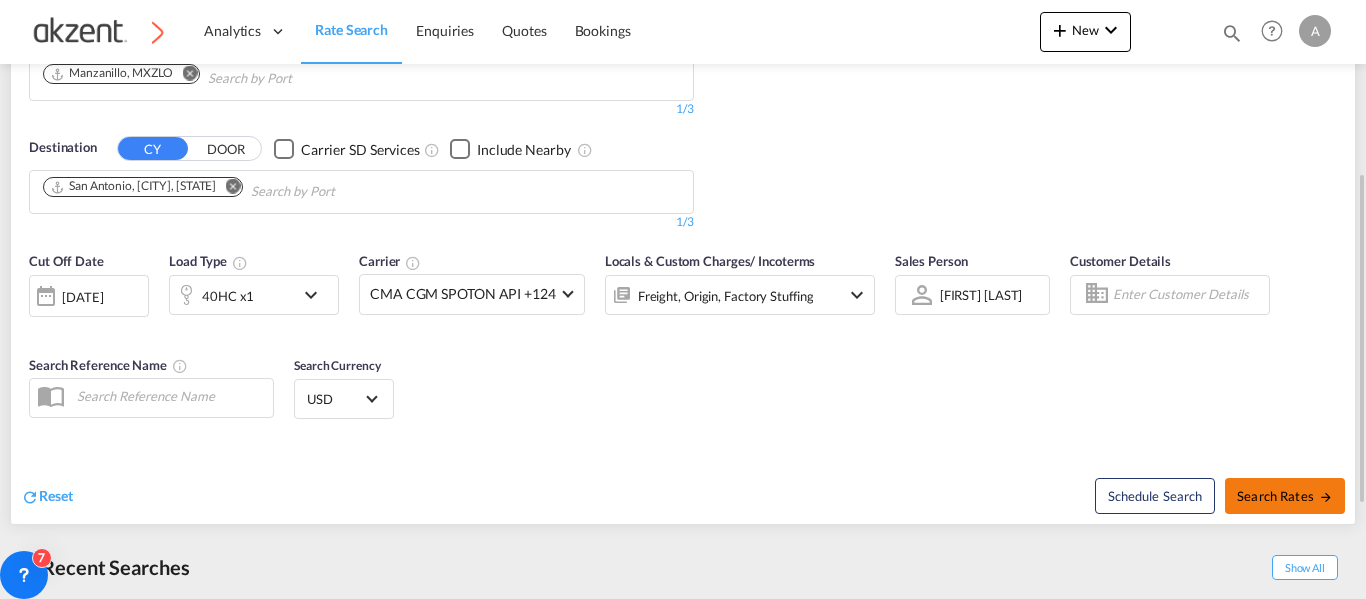 click on "Search Rates" at bounding box center (1285, 496) 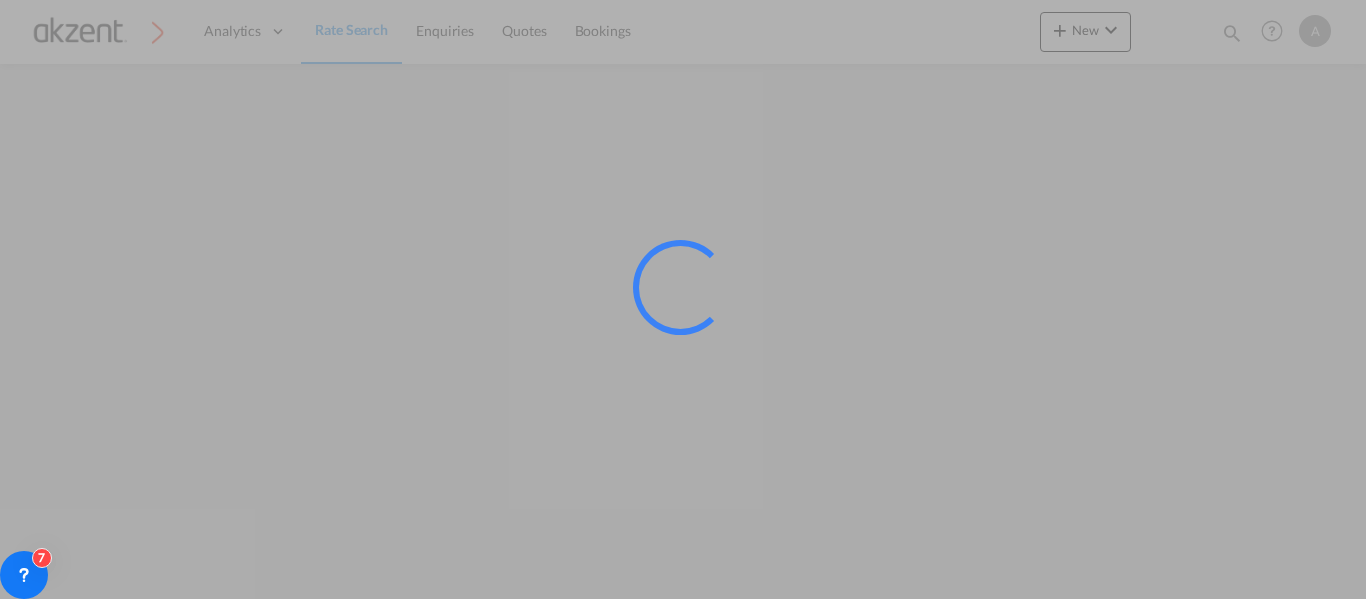 scroll, scrollTop: 0, scrollLeft: 0, axis: both 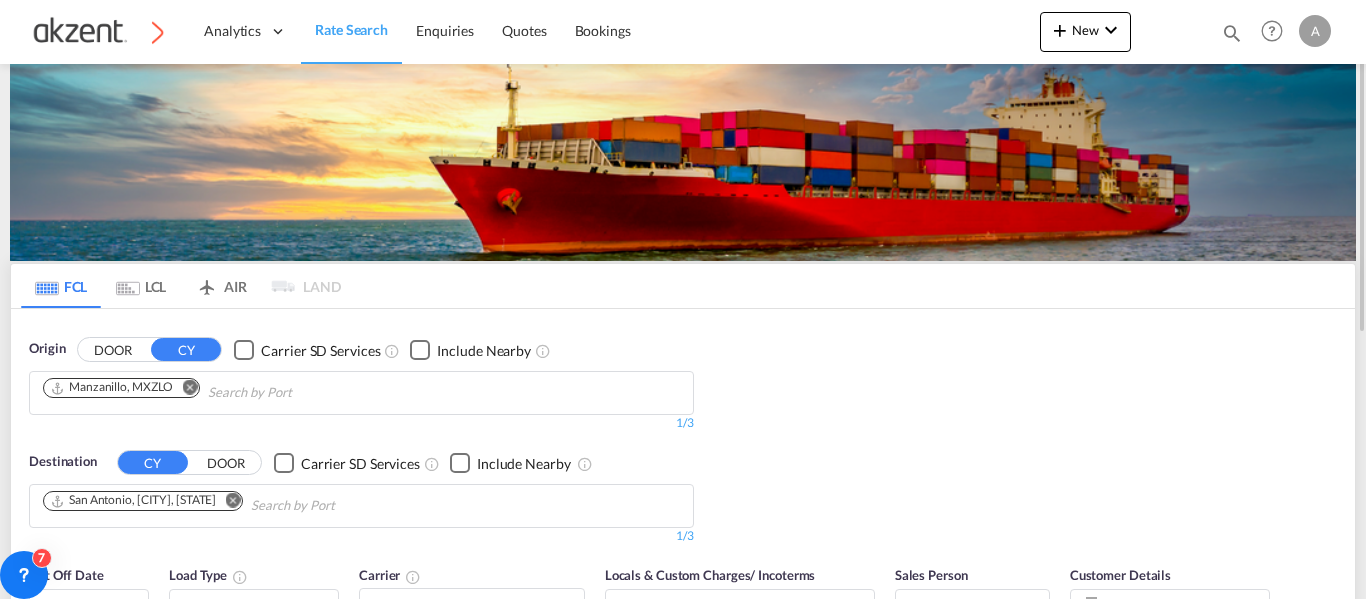 click at bounding box center (232, 500) 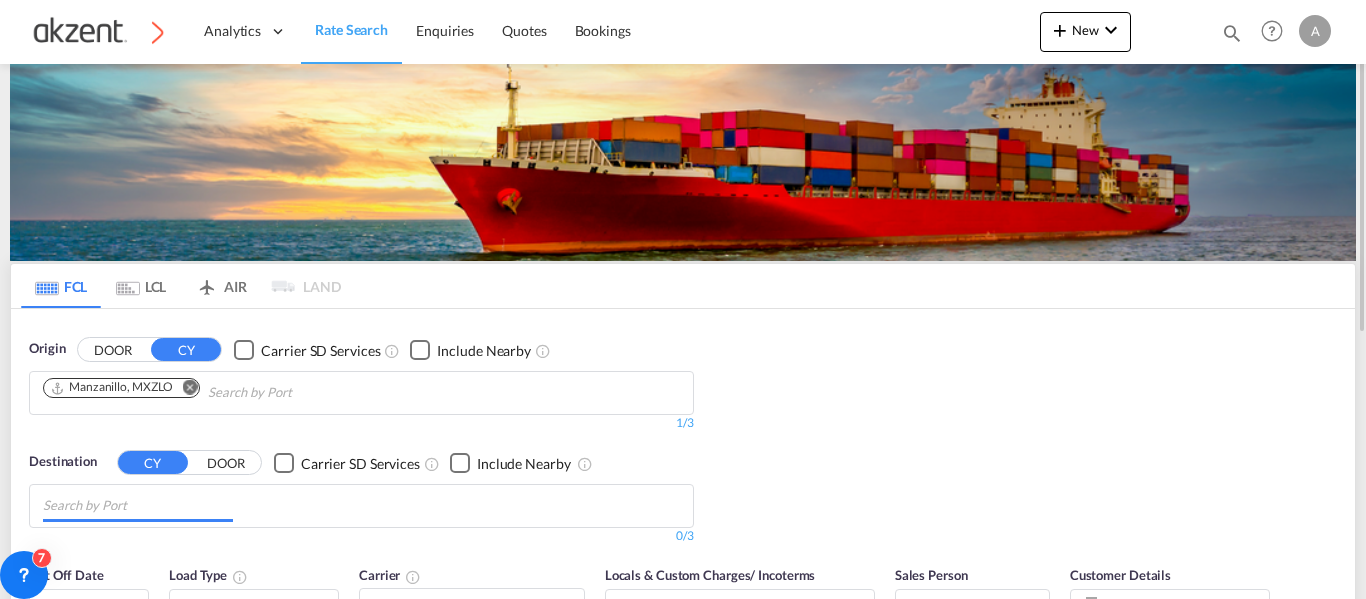 click at bounding box center (138, 506) 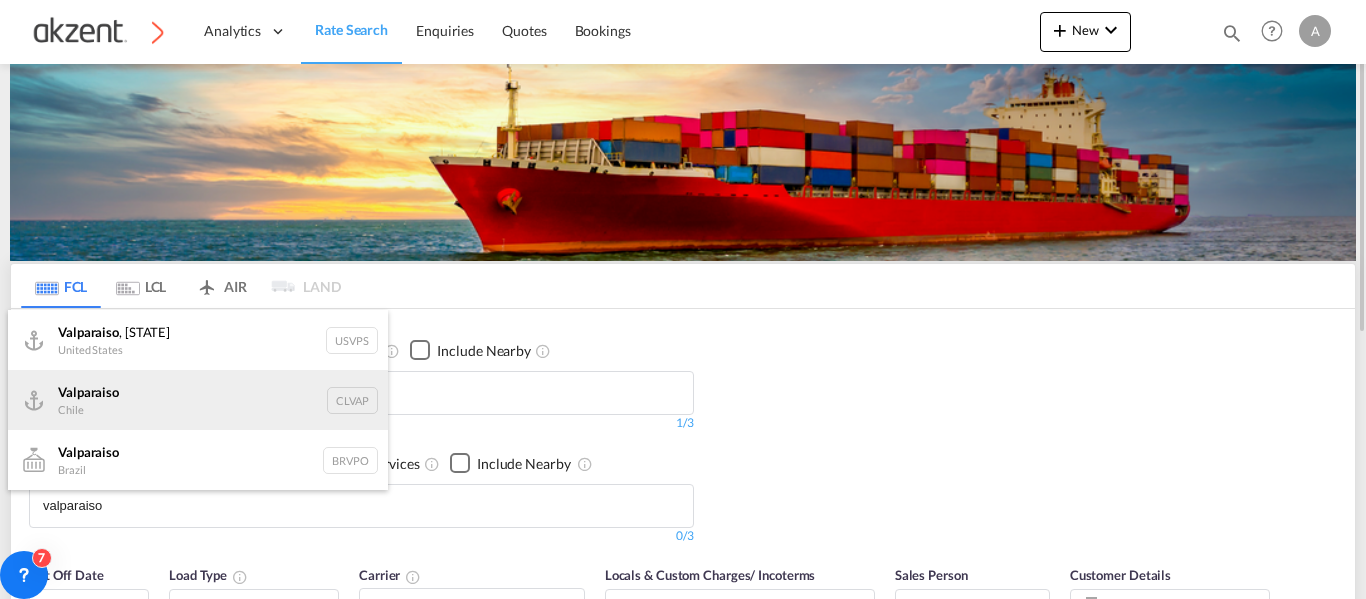 type on "valparaiso" 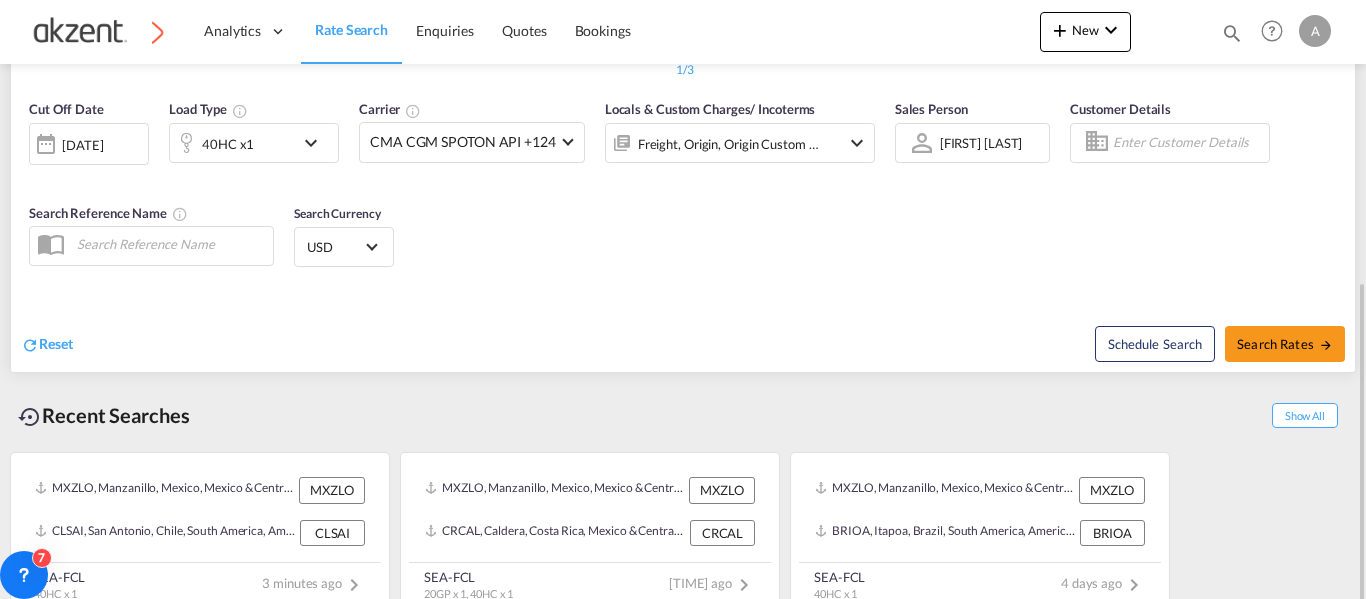 scroll, scrollTop: 482, scrollLeft: 0, axis: vertical 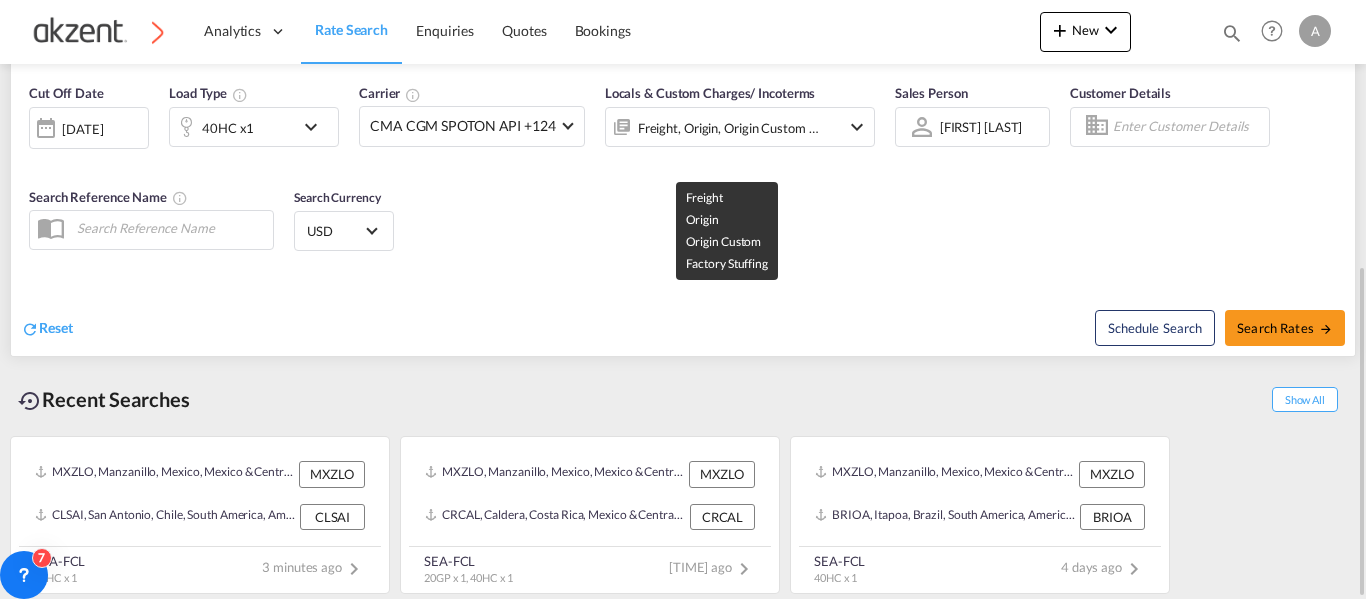 click on "Freight,  Origin,  Origin Custom +1" at bounding box center (729, 128) 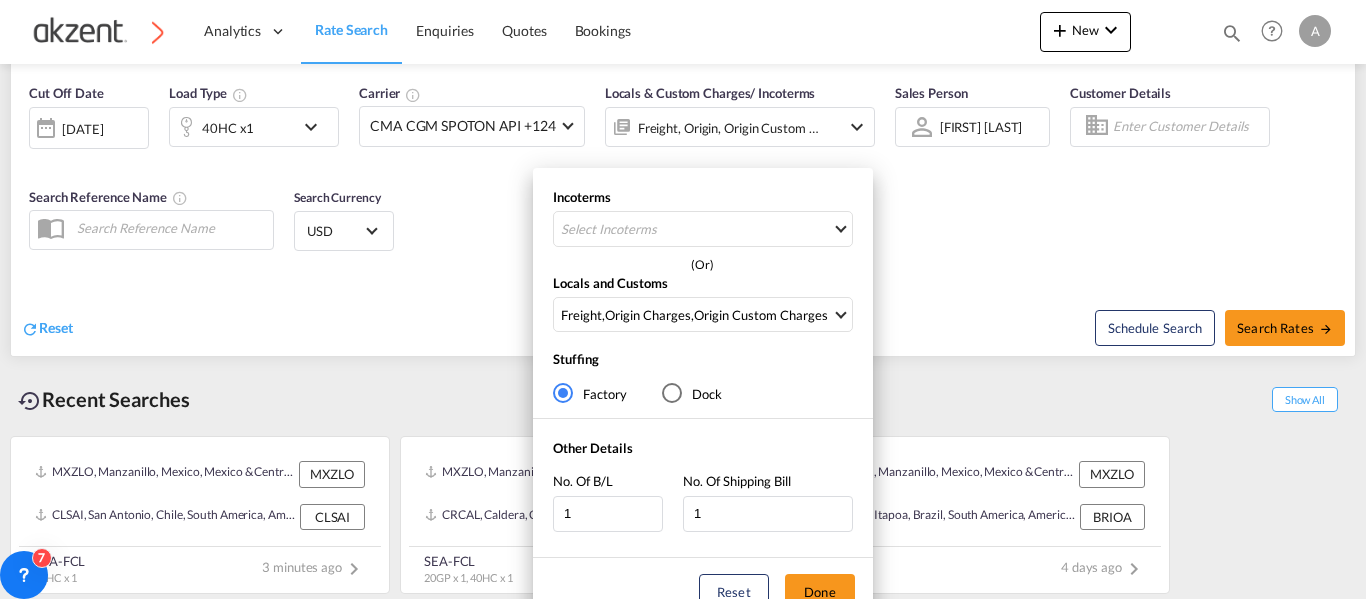 click on "Incoterms Select Incoterms
-
(Or)
Locals and Customs
Freight ,
Origin Charges ,
Origin Custom Charges   Clear All Select All
Freight
Origin Charges
Origin Custom Charges
Destination Charges
Destination Custom Charges
Pickup Charges
Delivery Charges Done Stuffing Factory
Dock Other Details
No. Of B/L 1
No. Of Shipping Bill
1     Reset Done" at bounding box center (683, 299) 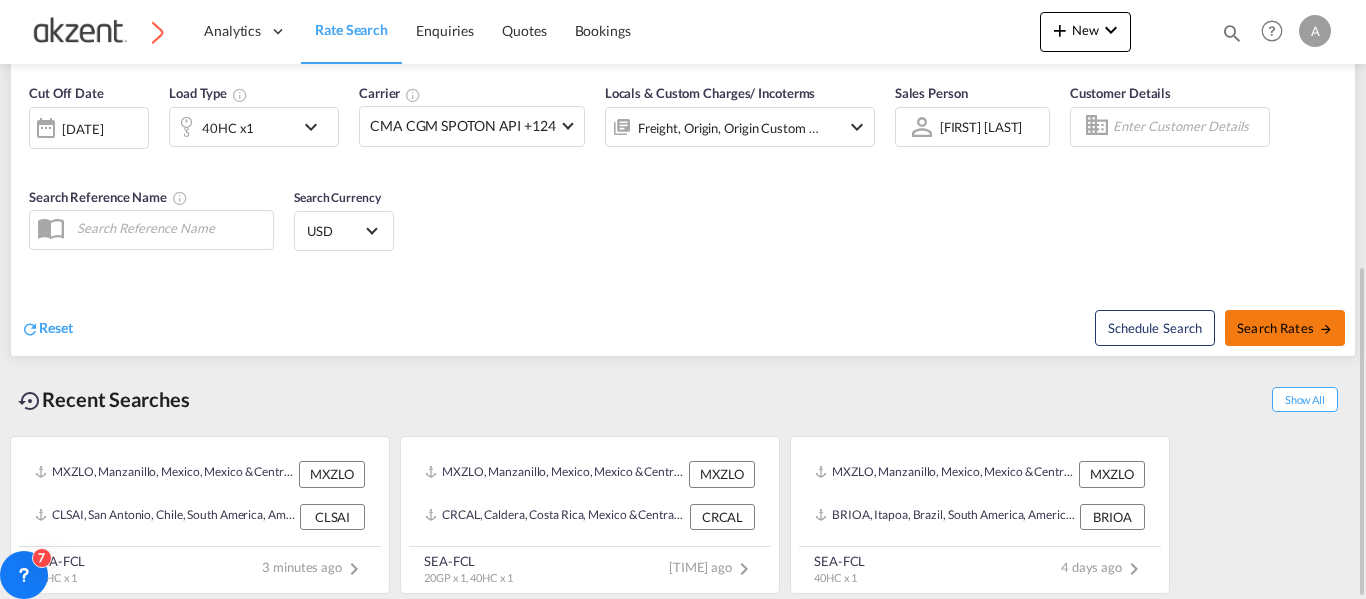 click on "Search Rates" at bounding box center [1285, 328] 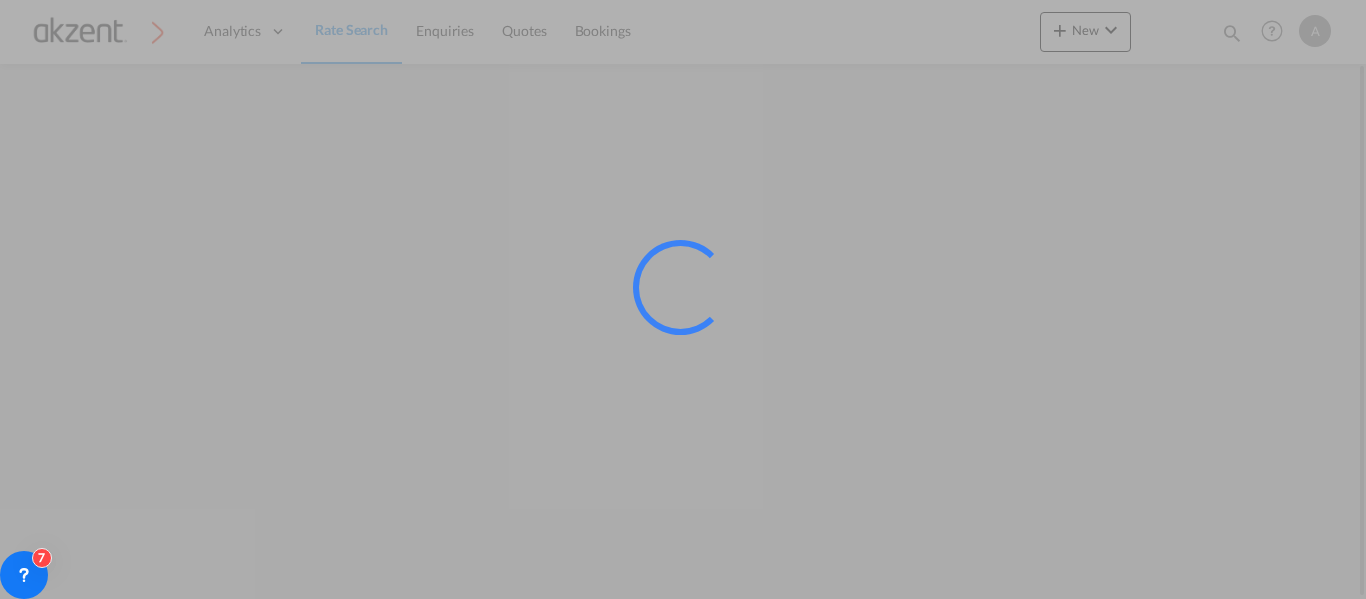 scroll, scrollTop: 0, scrollLeft: 0, axis: both 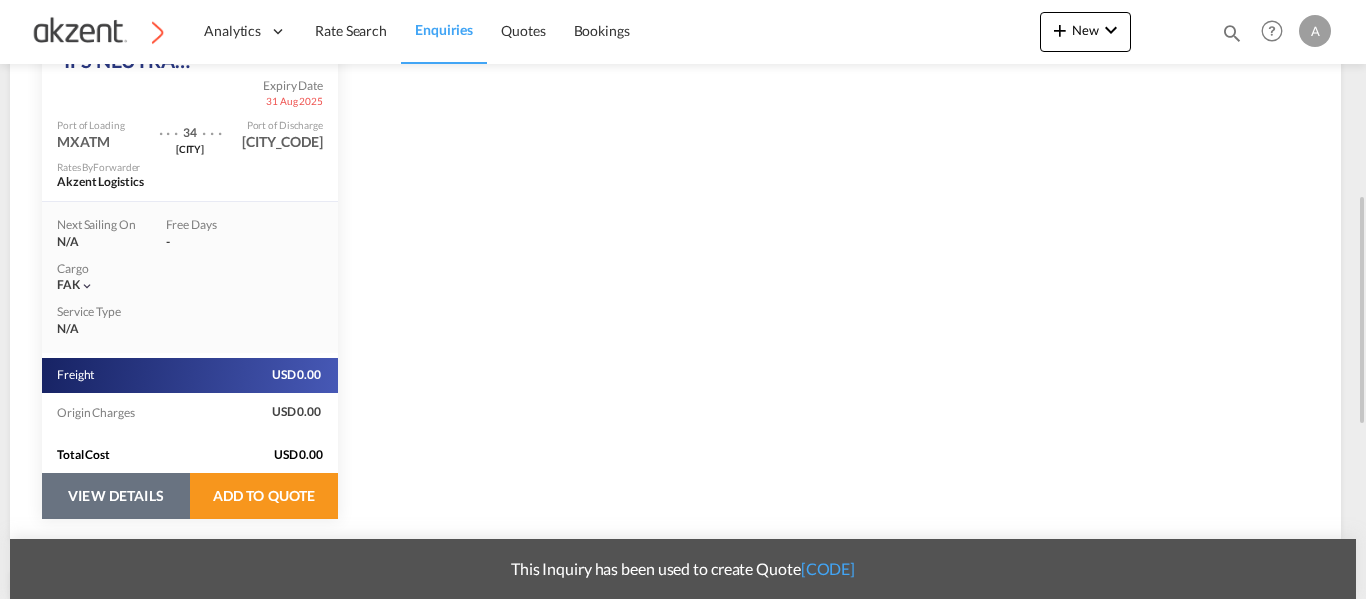 click on "VIEW DETAILS" at bounding box center (116, 496) 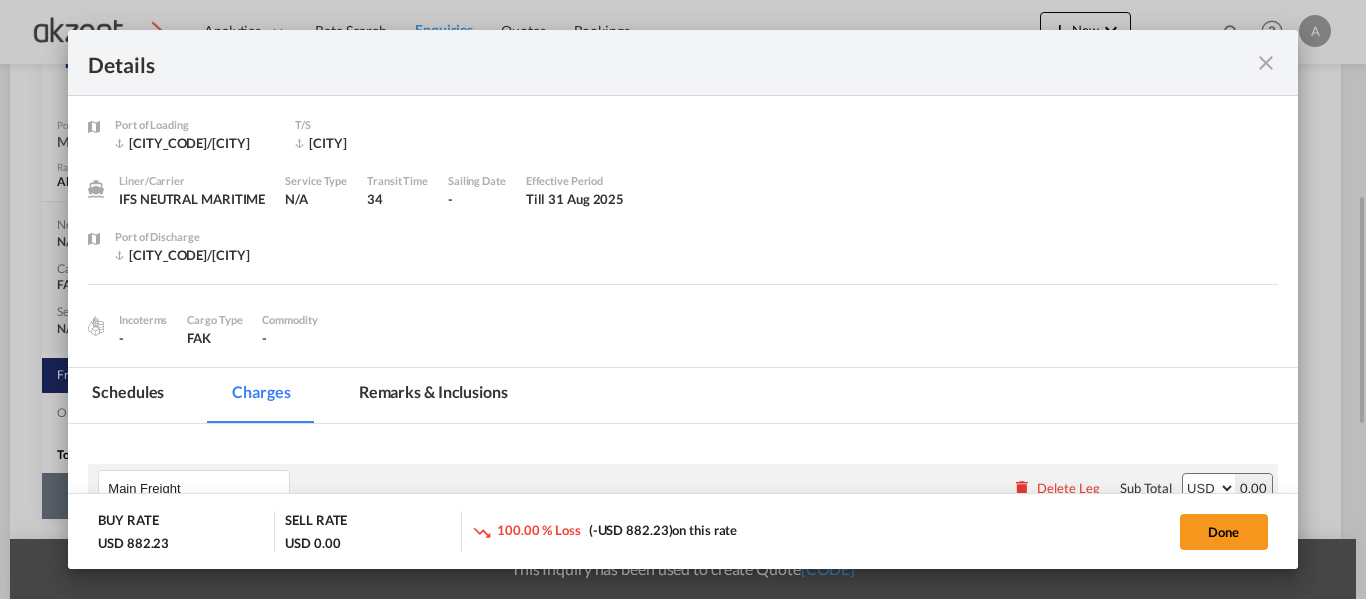 select on "per_w/m" 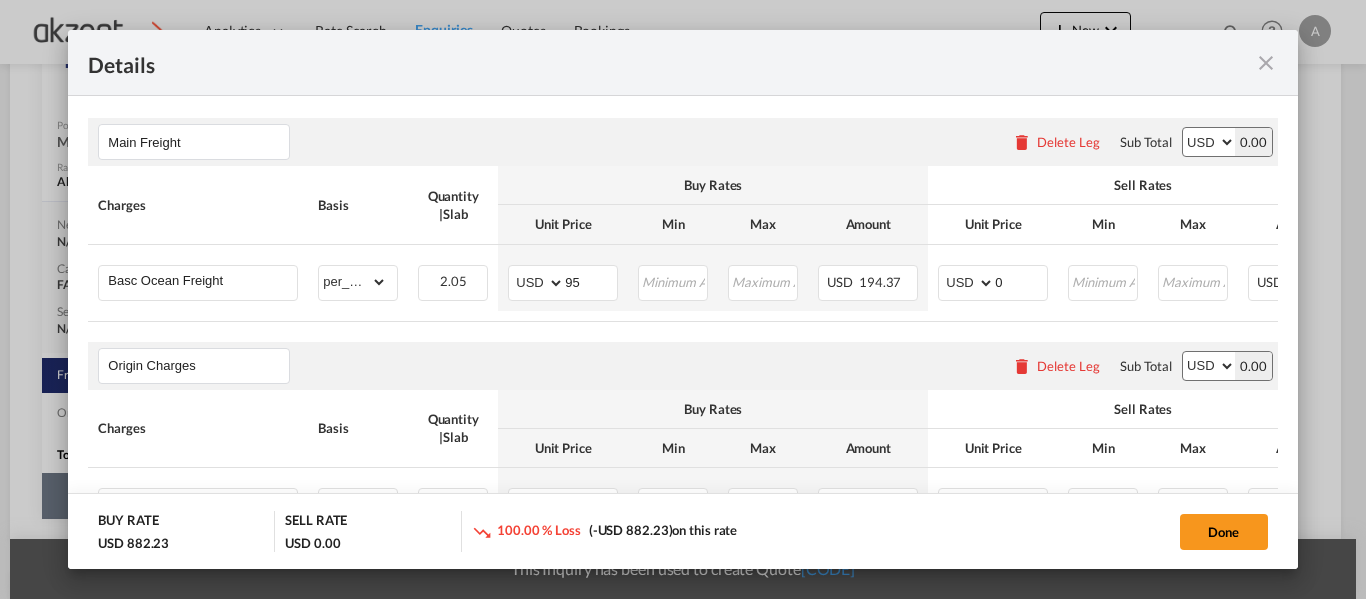 scroll, scrollTop: 347, scrollLeft: 0, axis: vertical 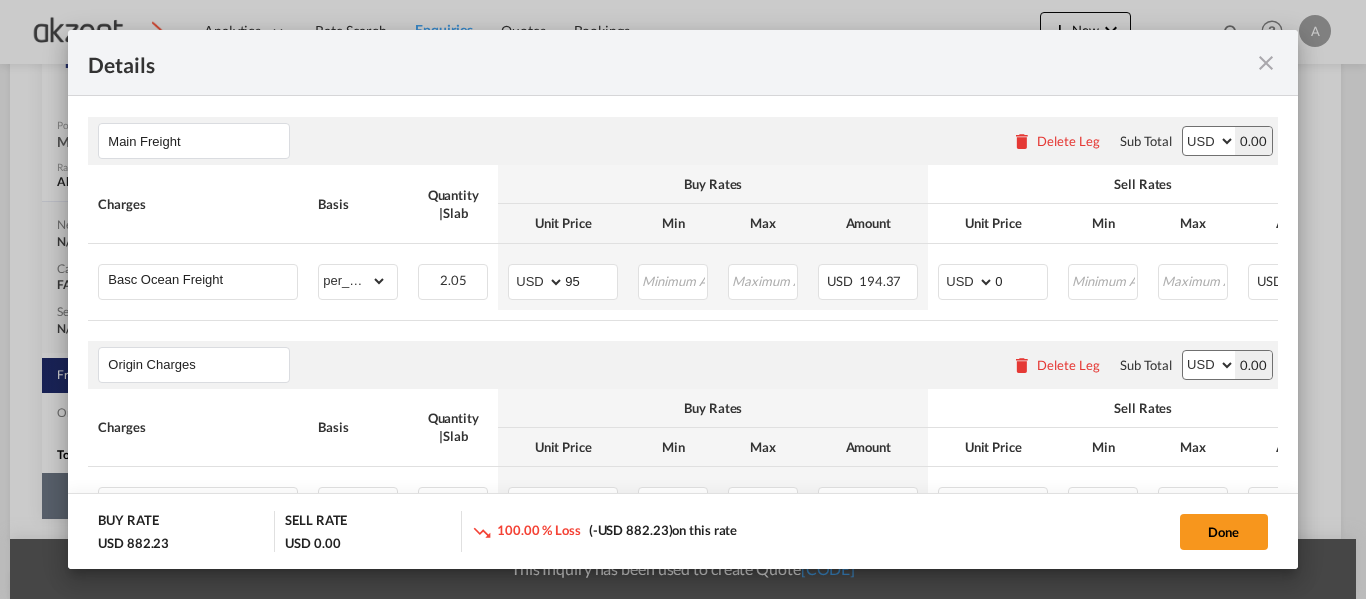 type 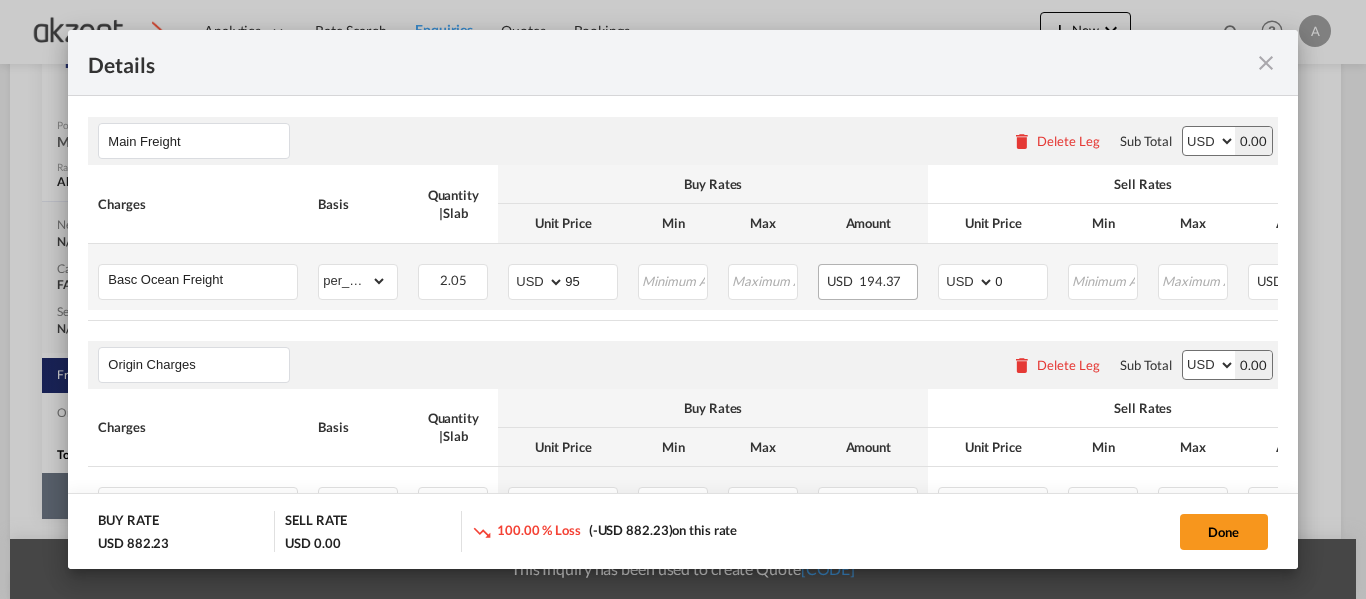 scroll, scrollTop: 0, scrollLeft: 242, axis: horizontal 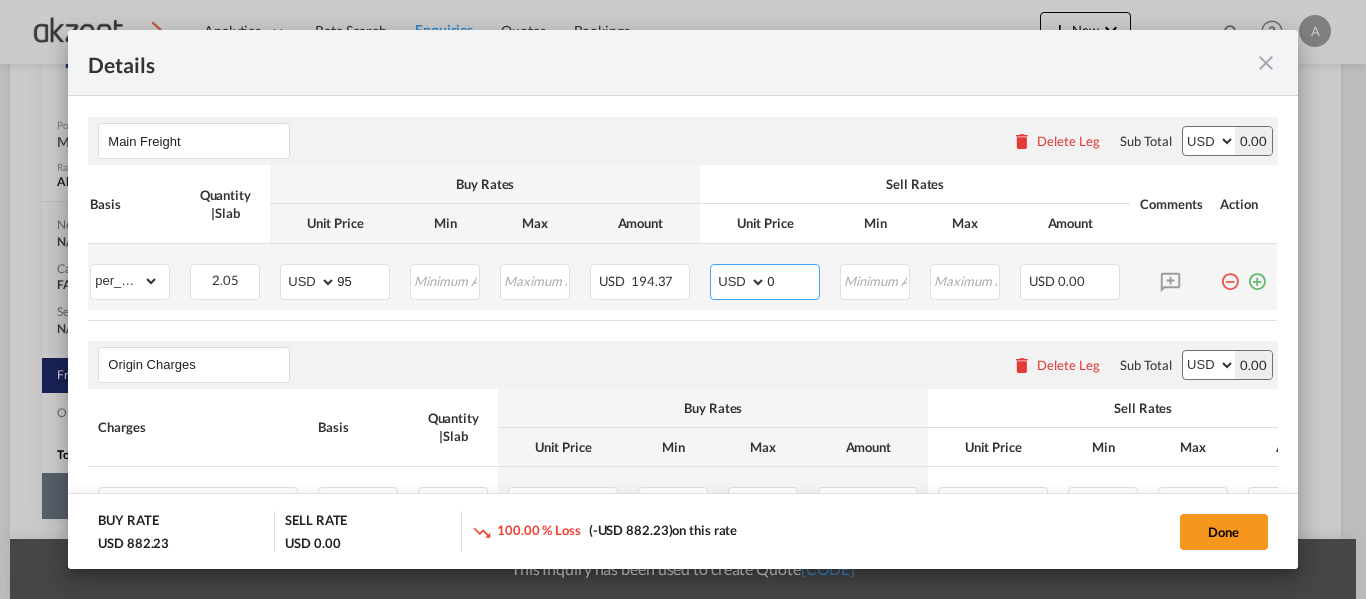 click on "0" at bounding box center (793, 280) 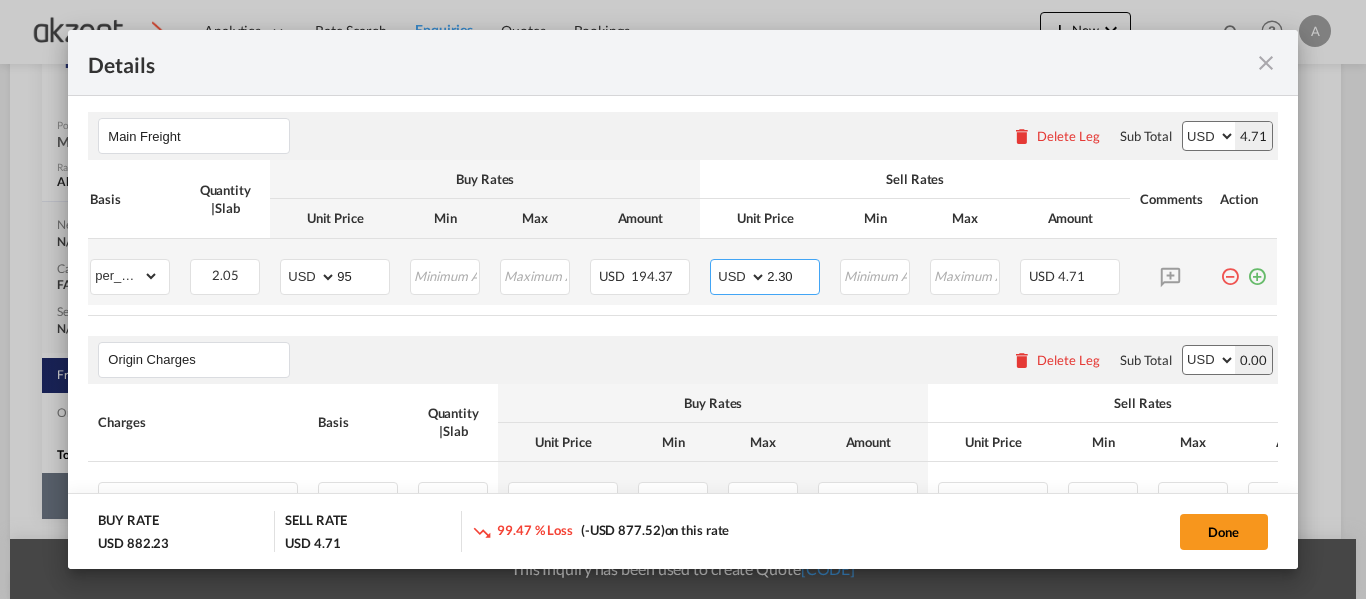 scroll, scrollTop: 353, scrollLeft: 0, axis: vertical 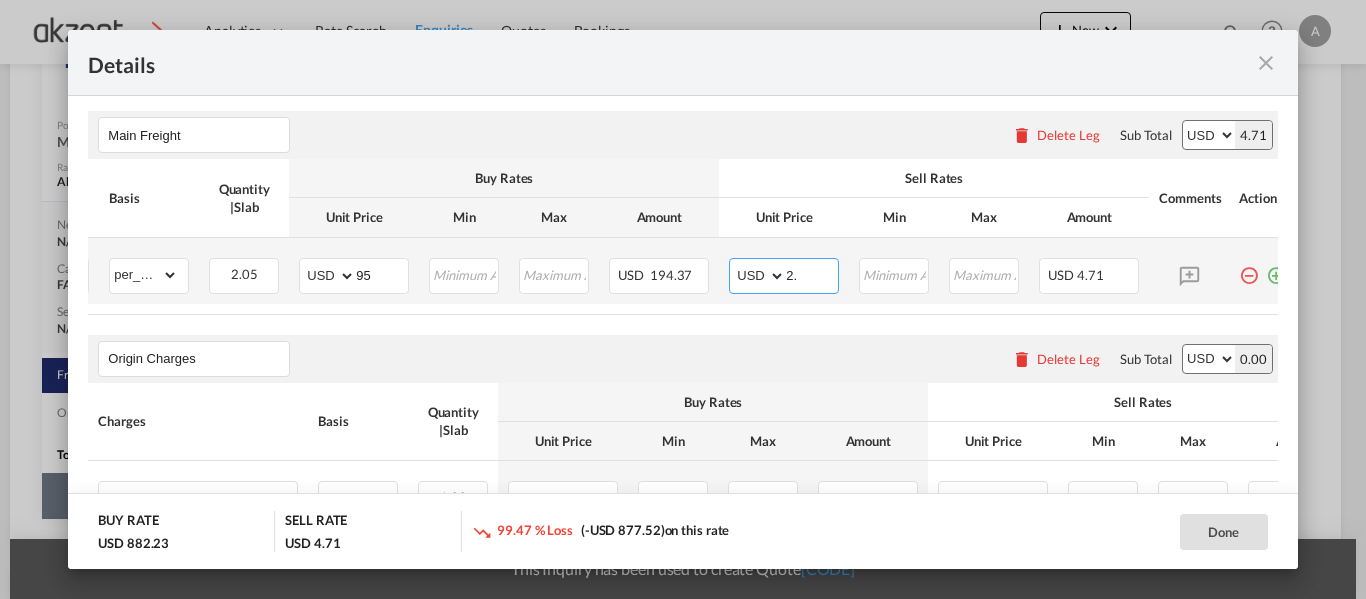 type on "2" 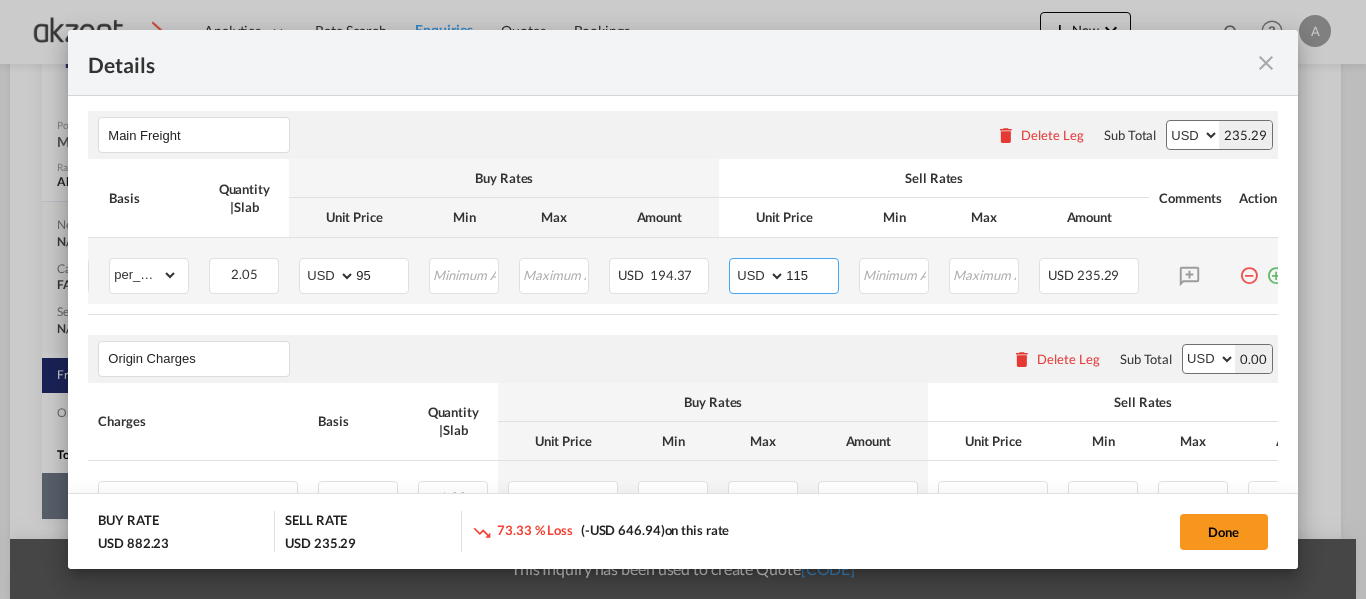 type on "115" 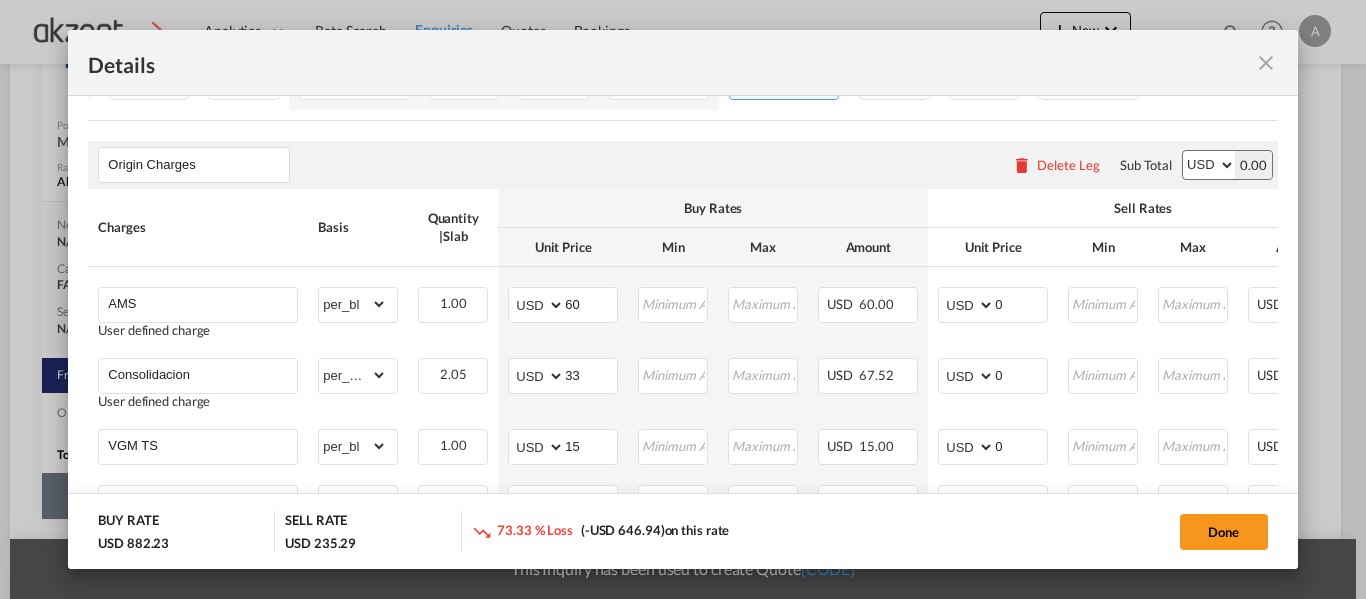 scroll, scrollTop: 569, scrollLeft: 0, axis: vertical 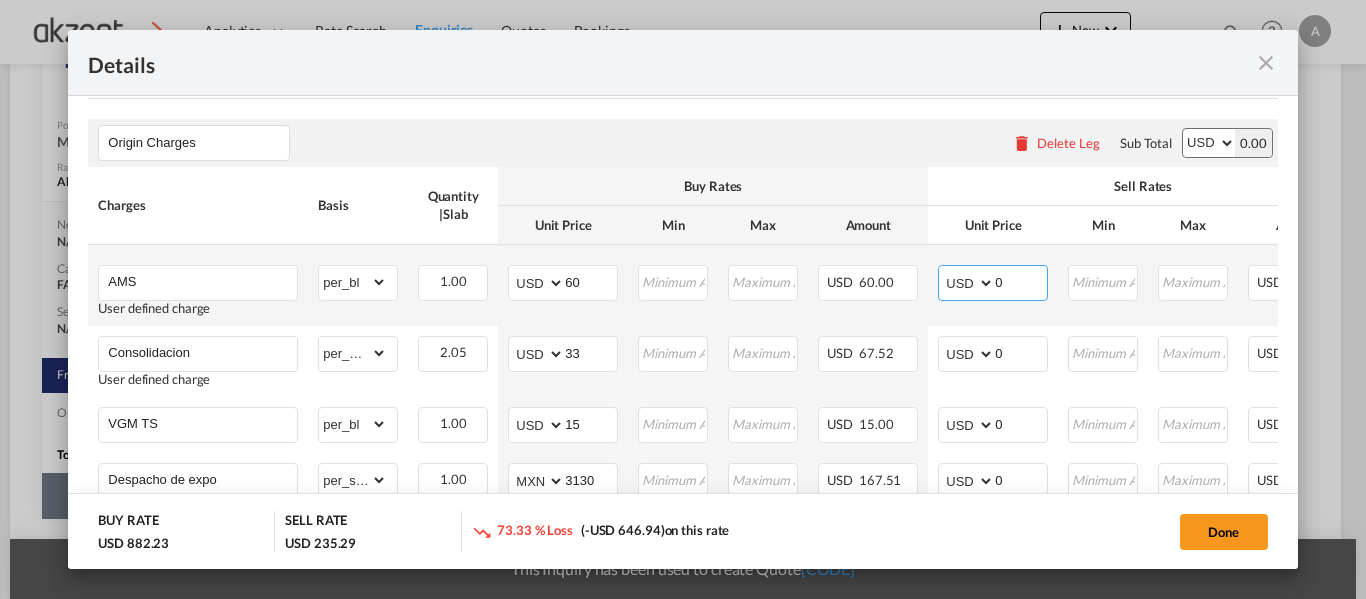 click on "0" at bounding box center (1021, 281) 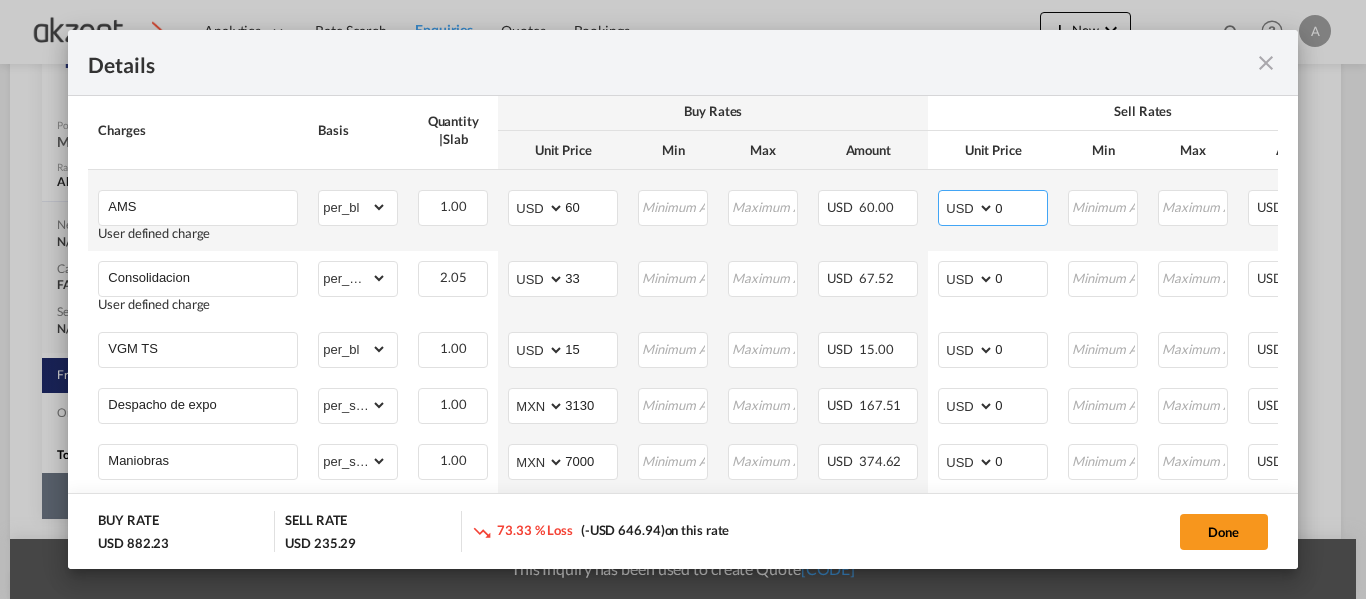 scroll, scrollTop: 645, scrollLeft: 0, axis: vertical 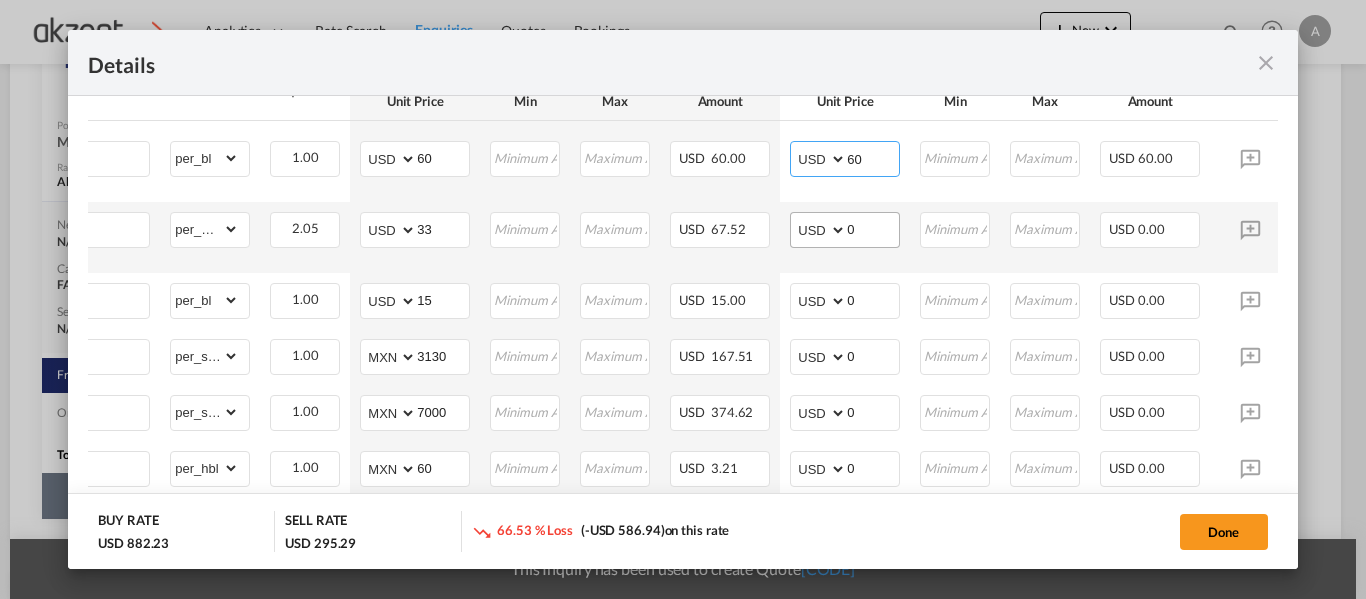 type on "60" 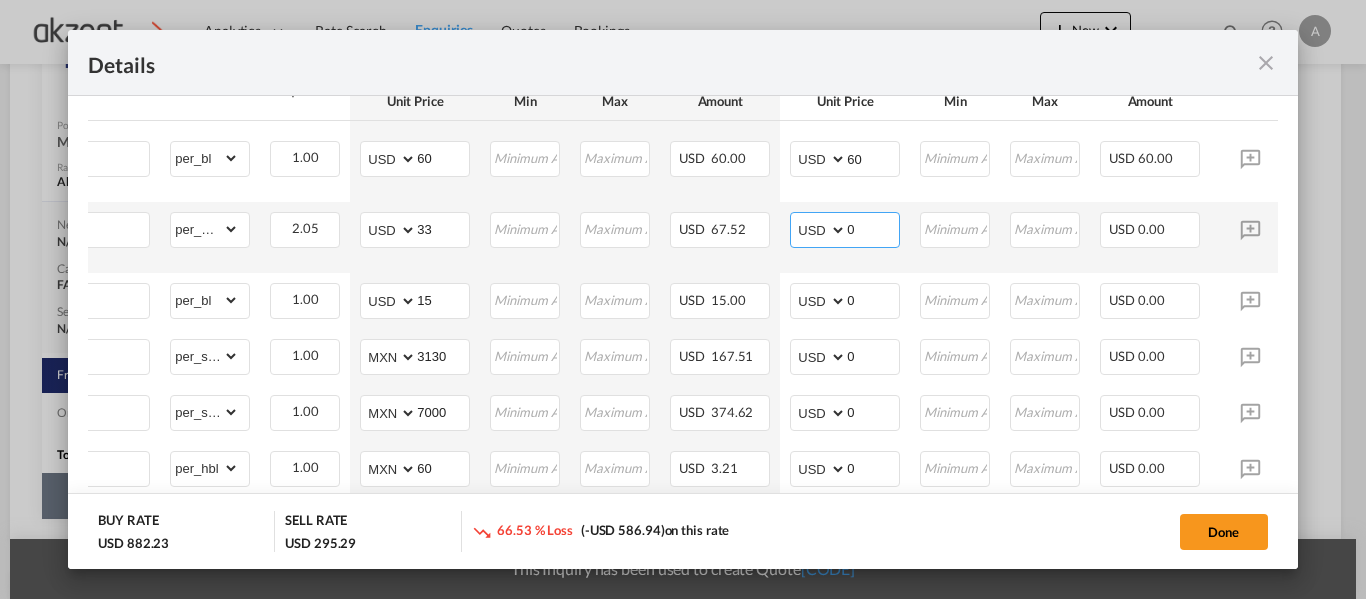 click on "0" at bounding box center [873, 228] 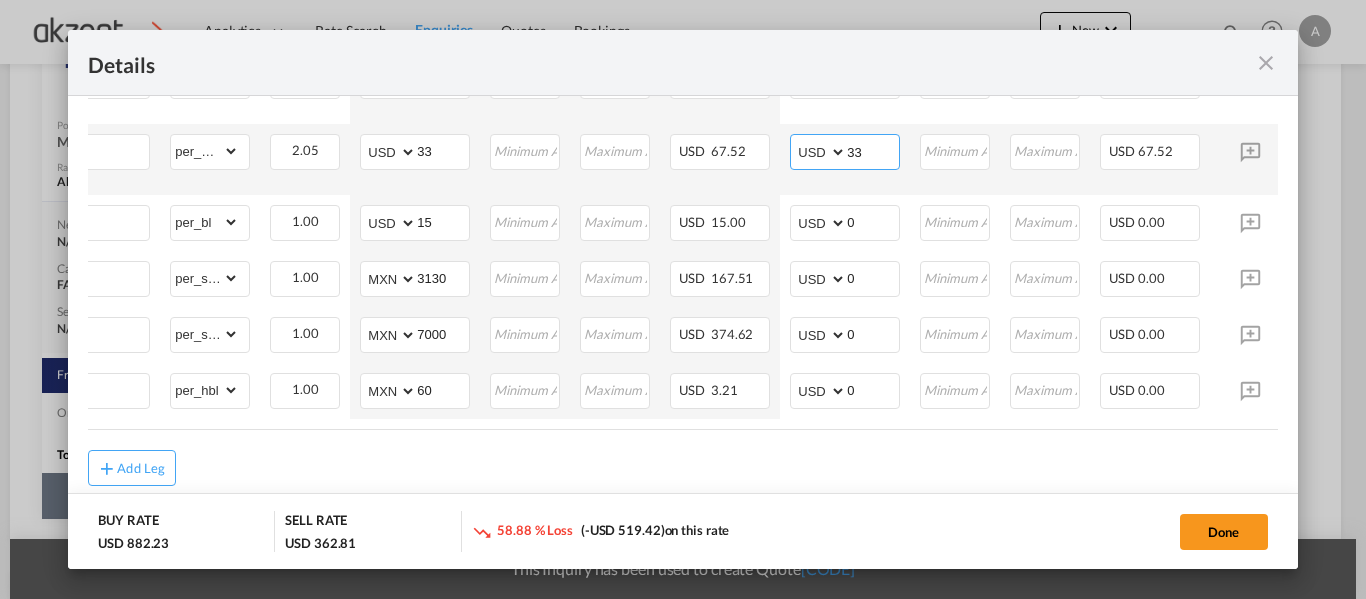 scroll, scrollTop: 772, scrollLeft: 0, axis: vertical 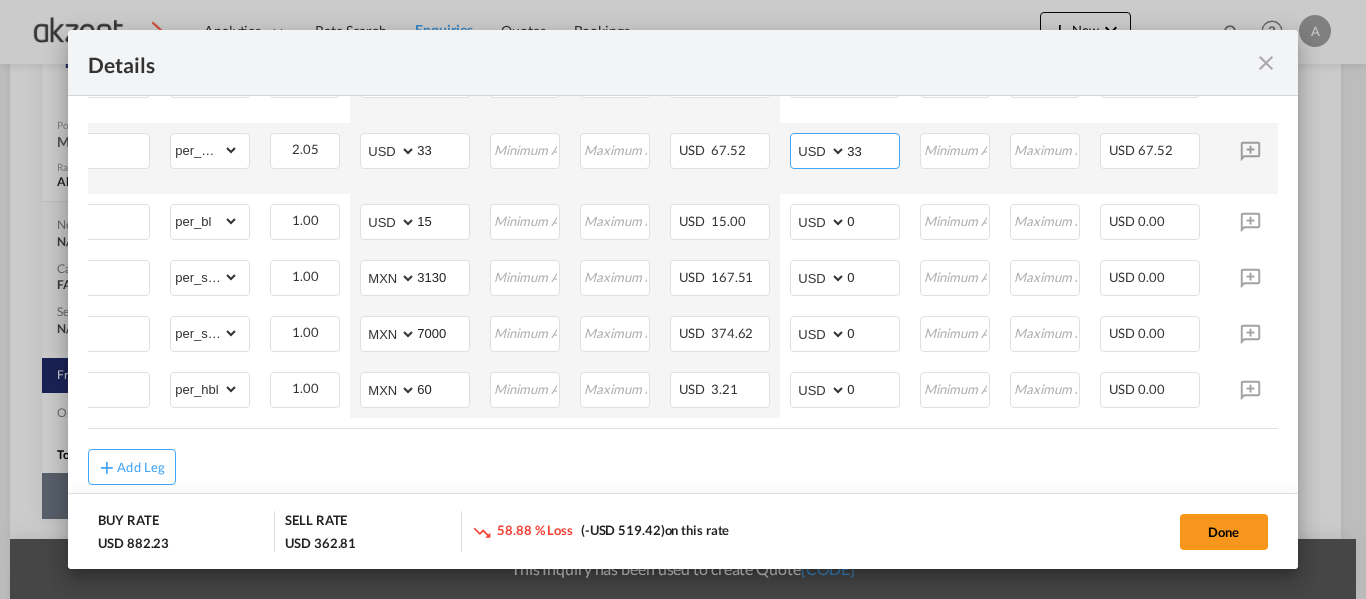 type on "33" 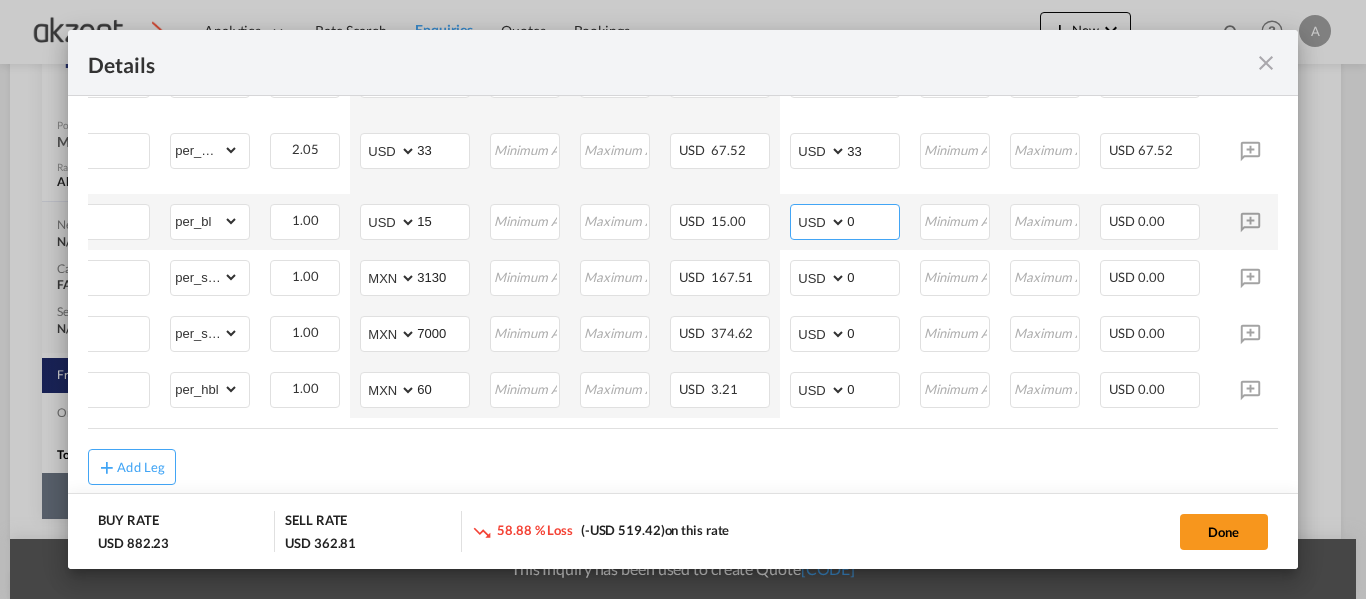 click on "0" at bounding box center (873, 220) 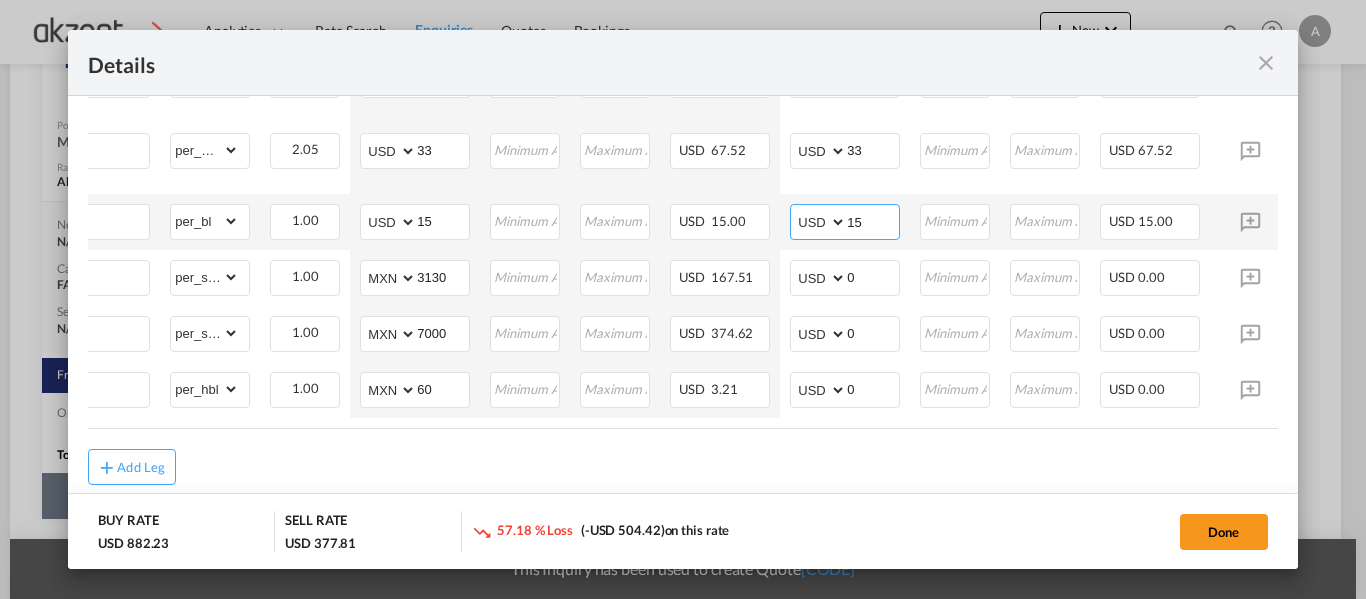 type on "15" 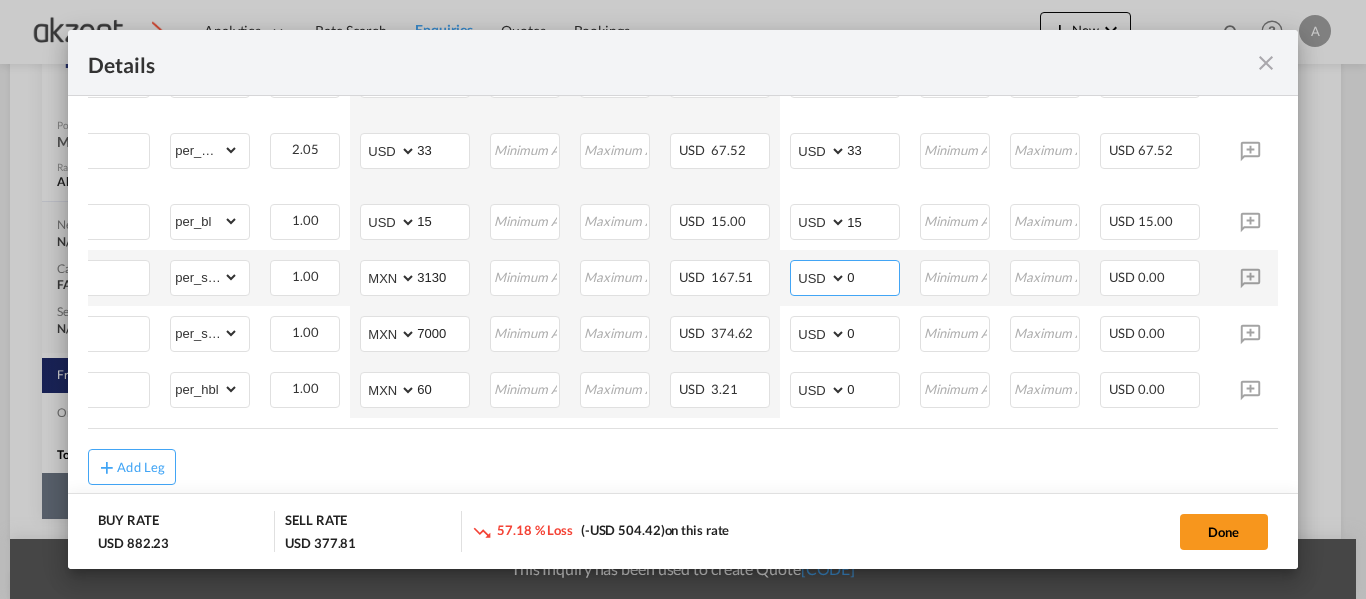 click on "0" at bounding box center [873, 276] 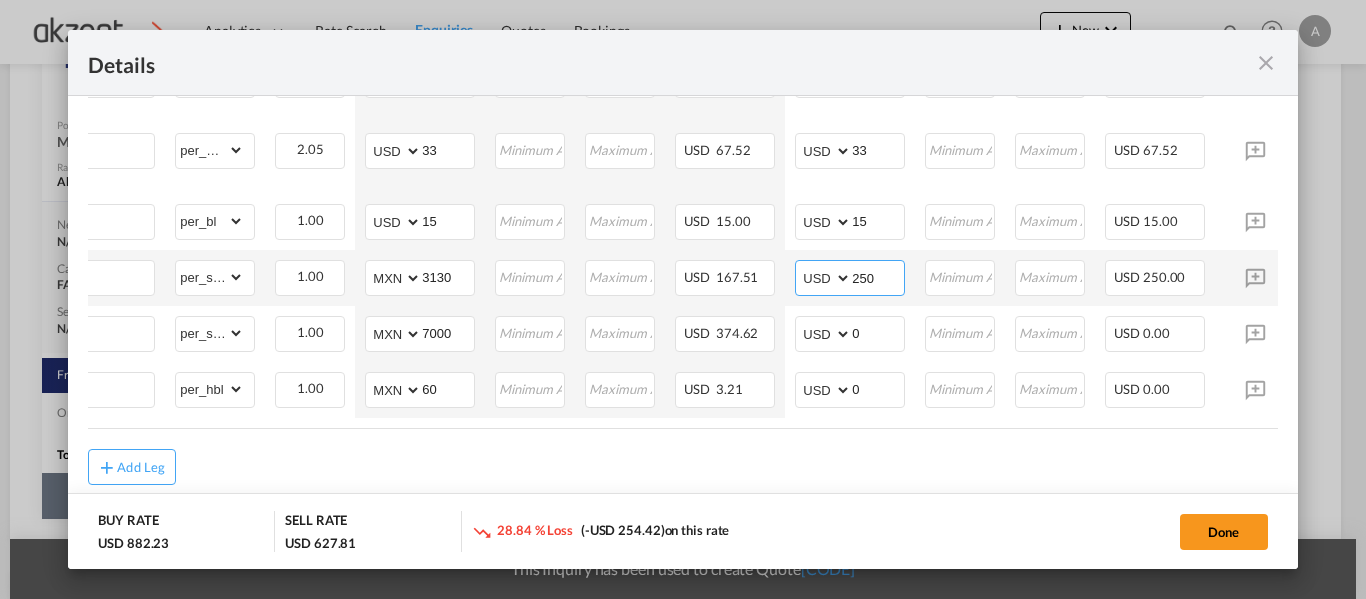 scroll, scrollTop: 0, scrollLeft: 141, axis: horizontal 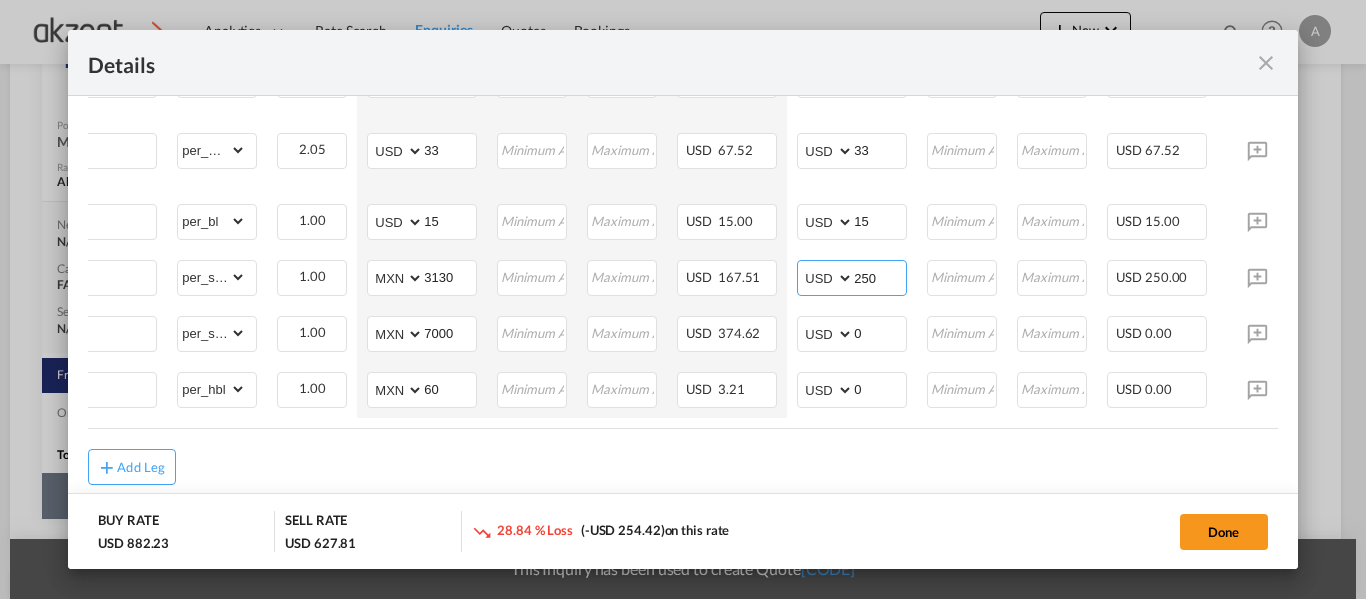 type on "250" 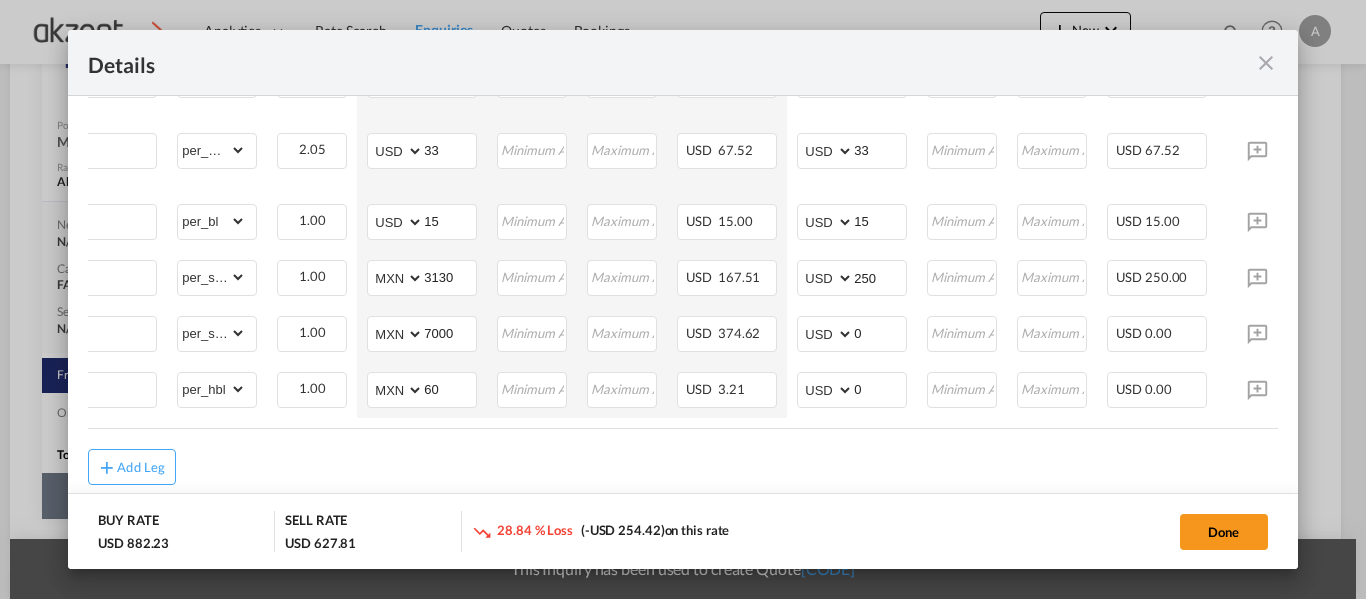 click on "Add Leg" at bounding box center (682, 467) 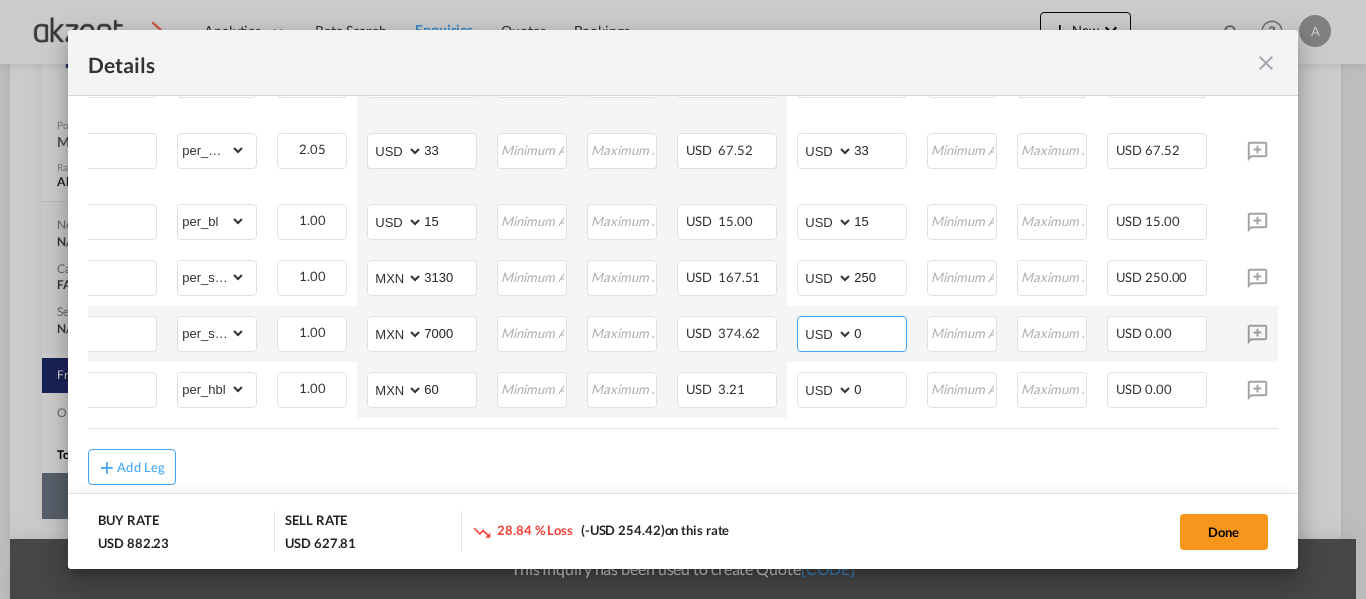 click on "0" at bounding box center (880, 332) 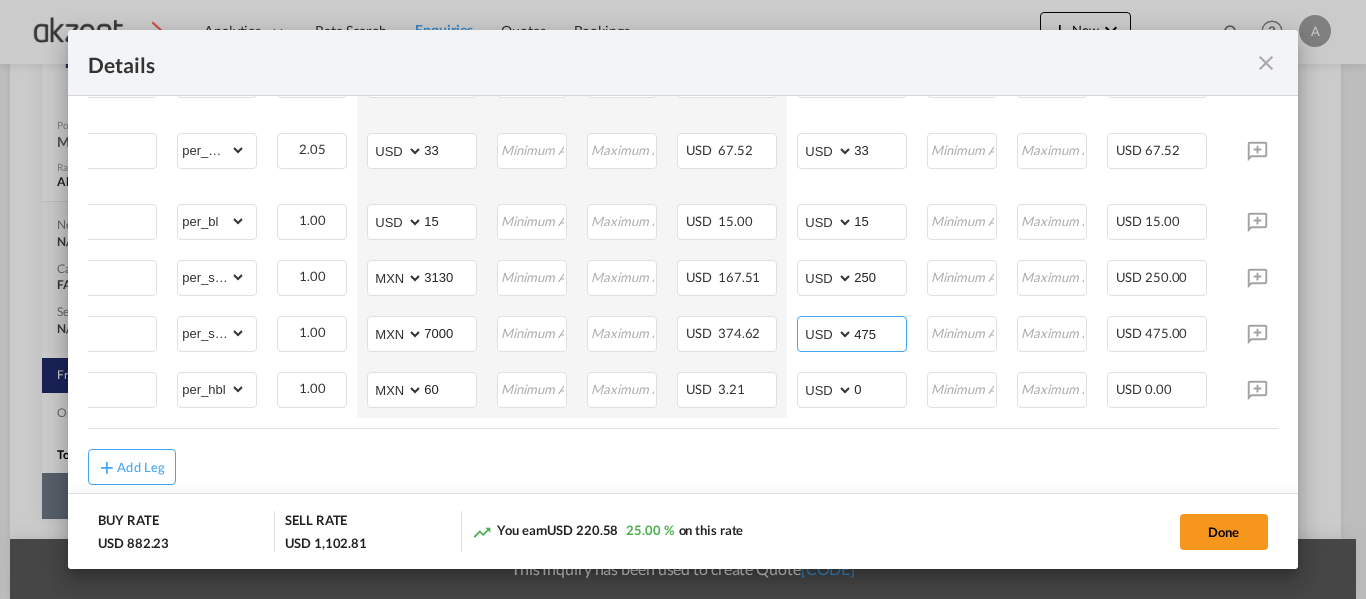 type on "475" 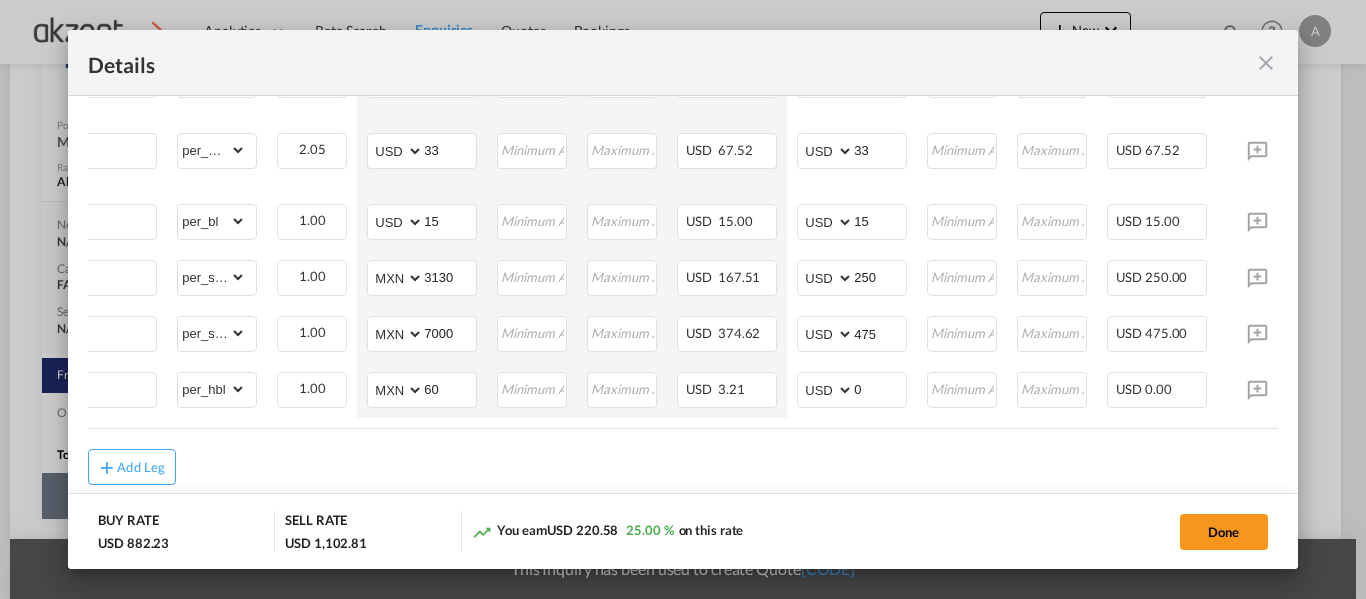 click on "You earn
USD 220.58
25.00 %  on this rate" 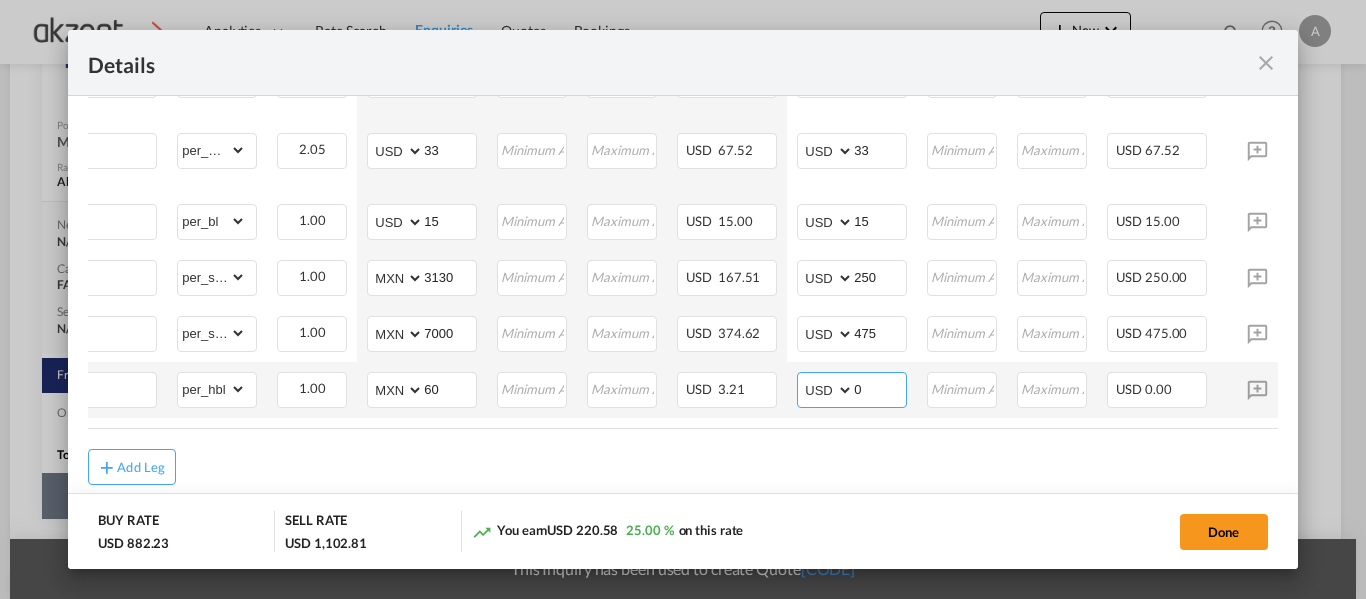 click on "0" at bounding box center [880, 388] 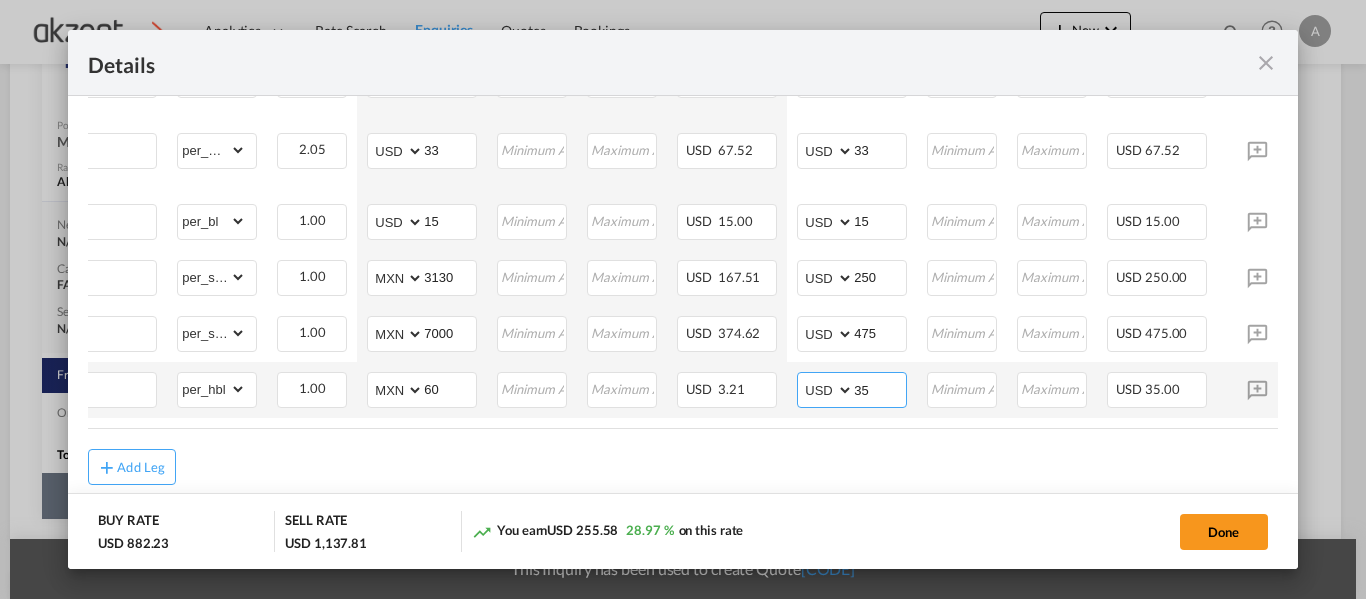 scroll, scrollTop: 0, scrollLeft: 242, axis: horizontal 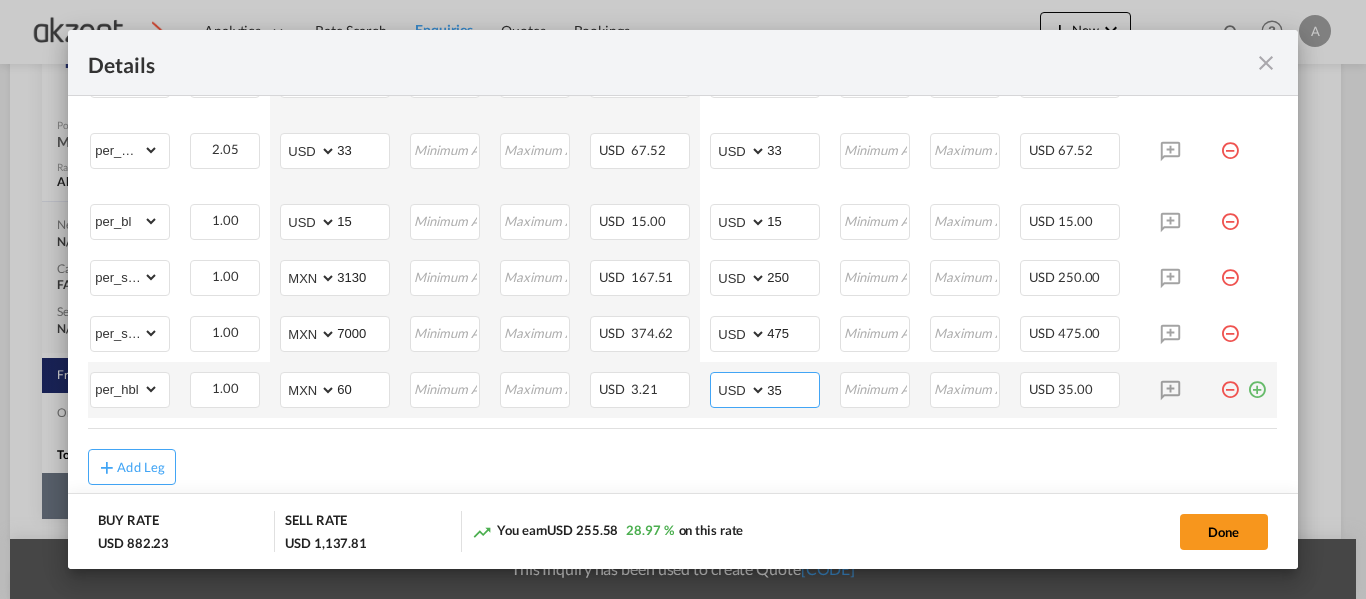 type on "35" 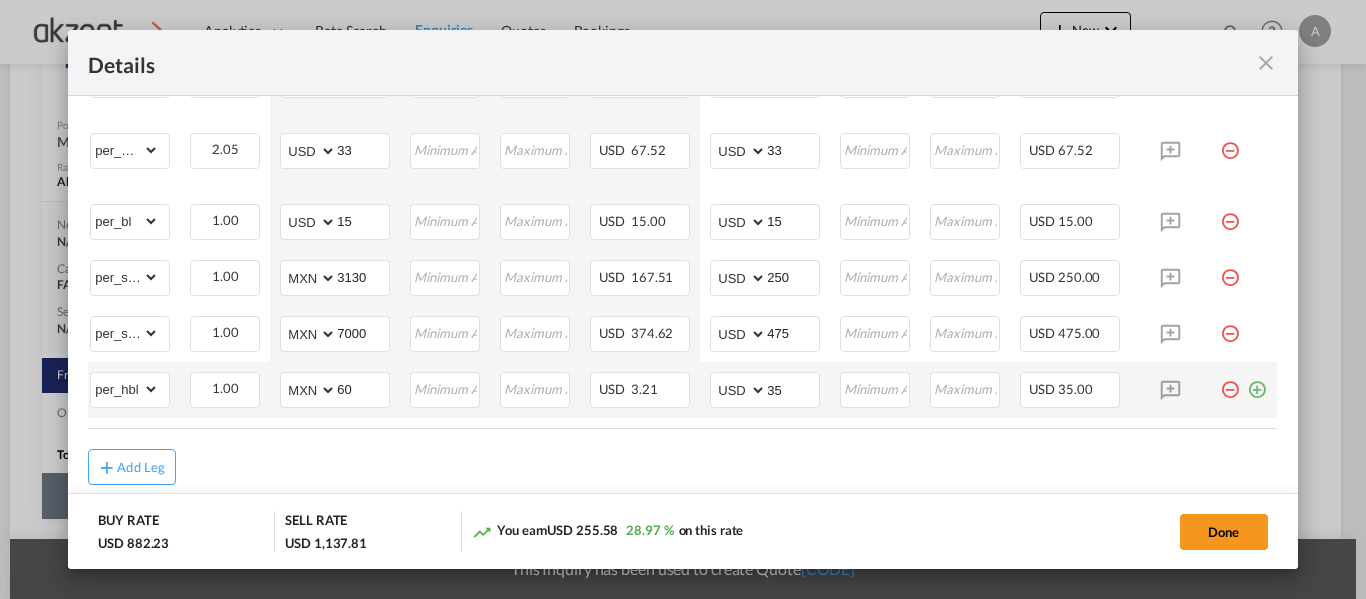 click at bounding box center (1257, 382) 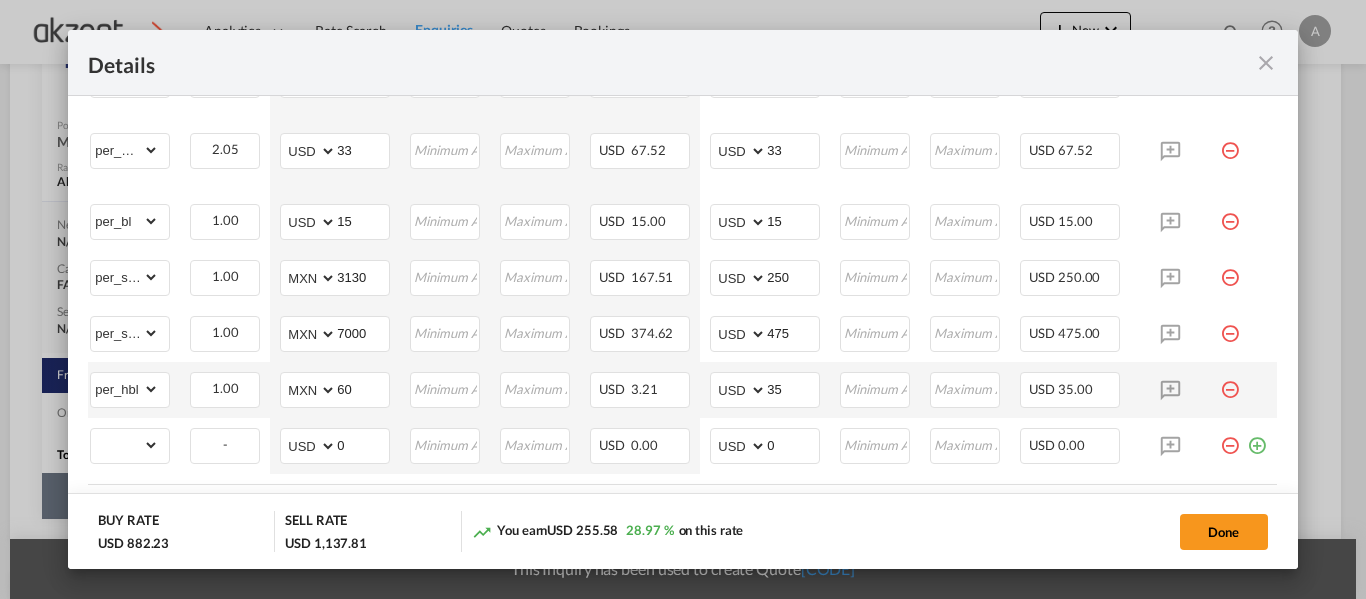 scroll, scrollTop: 0, scrollLeft: 0, axis: both 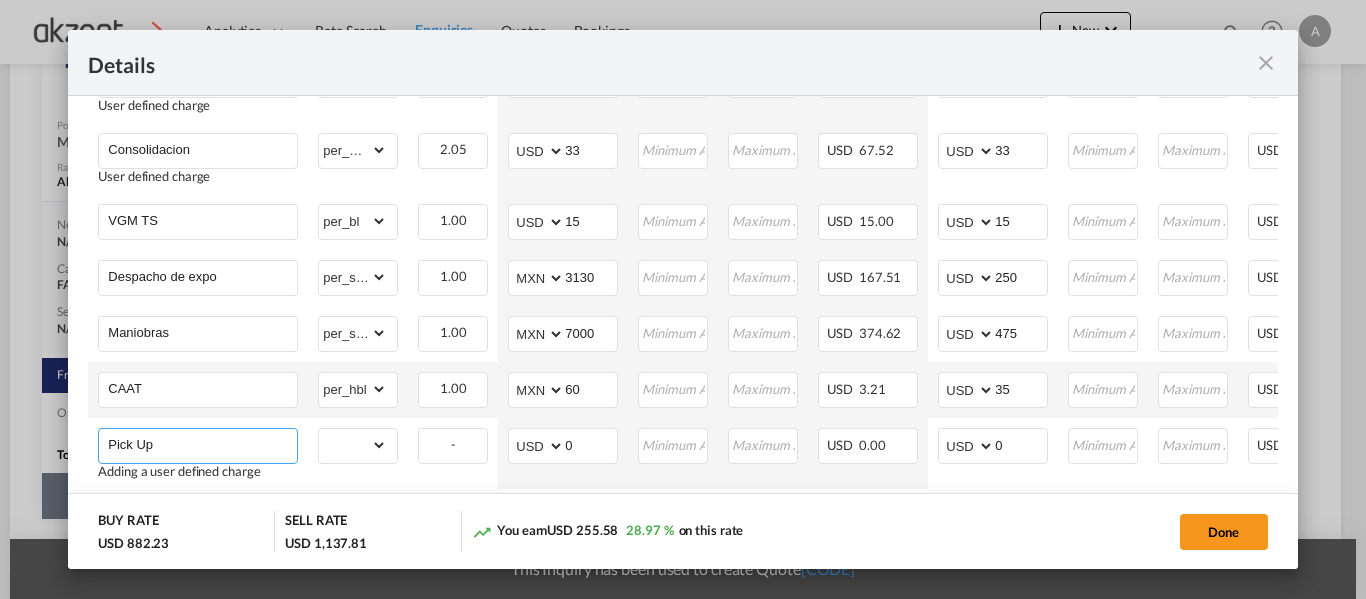 type on "Pick Up" 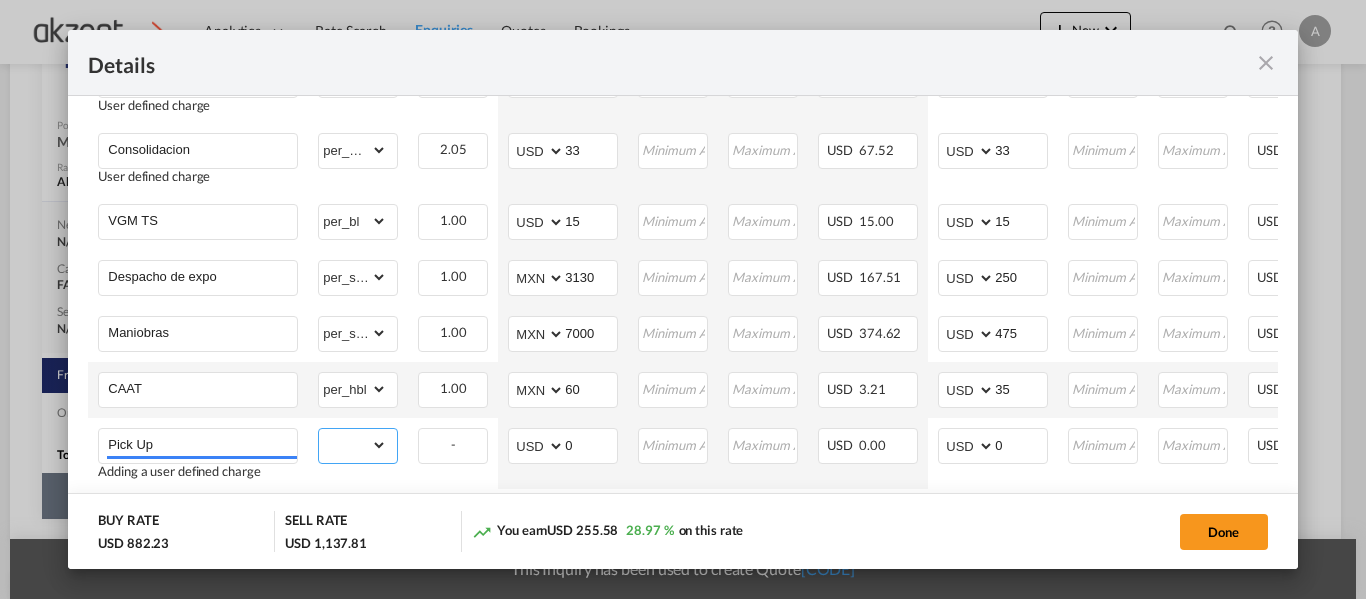 select on "per_shipment" 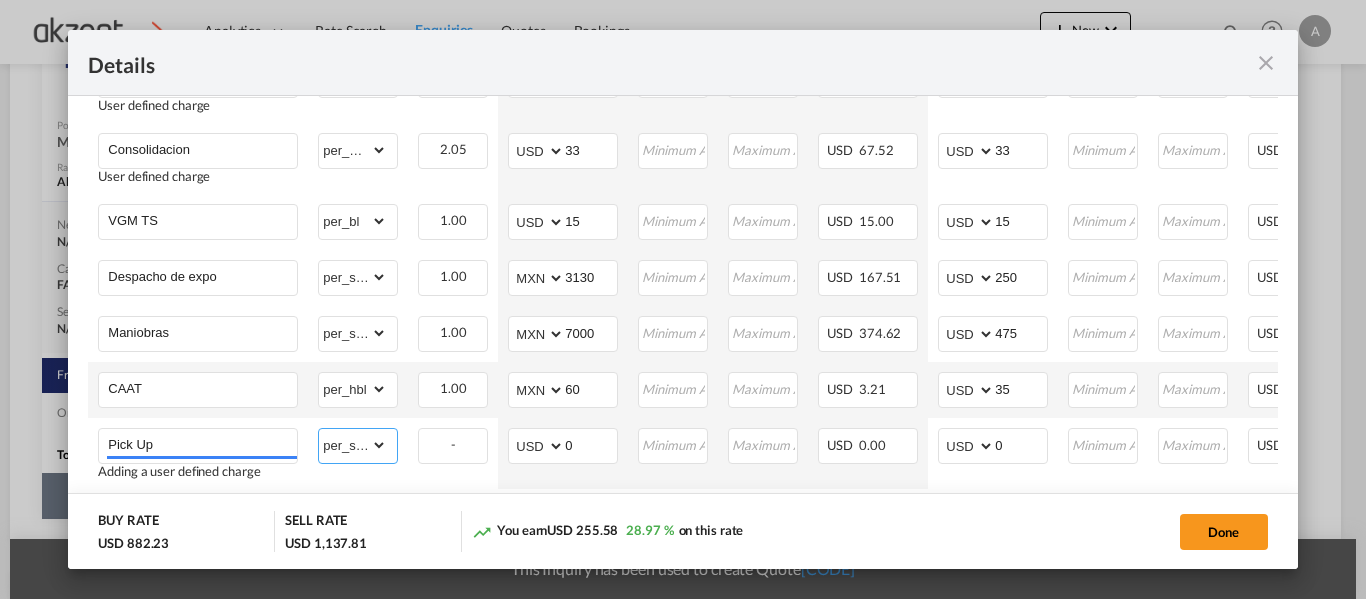 click on "gross_weight
volumetric_weight
per_shipment
per_bl
per_km
per_hawb
per_kg
flat
per_ton
per_cbm
per_hbl
per_w/m
per_awb
per_sbl
per_quintal
per_doc
N/A
per shipping bill
per_lbs
per_pallet
per_carton
per_vehicle
per_shift
per_invoice
per_package
per_cft
per_day
per_revalidation
% on freight total
per_declaration
per_document
per clearance
MRN" at bounding box center [353, 445] 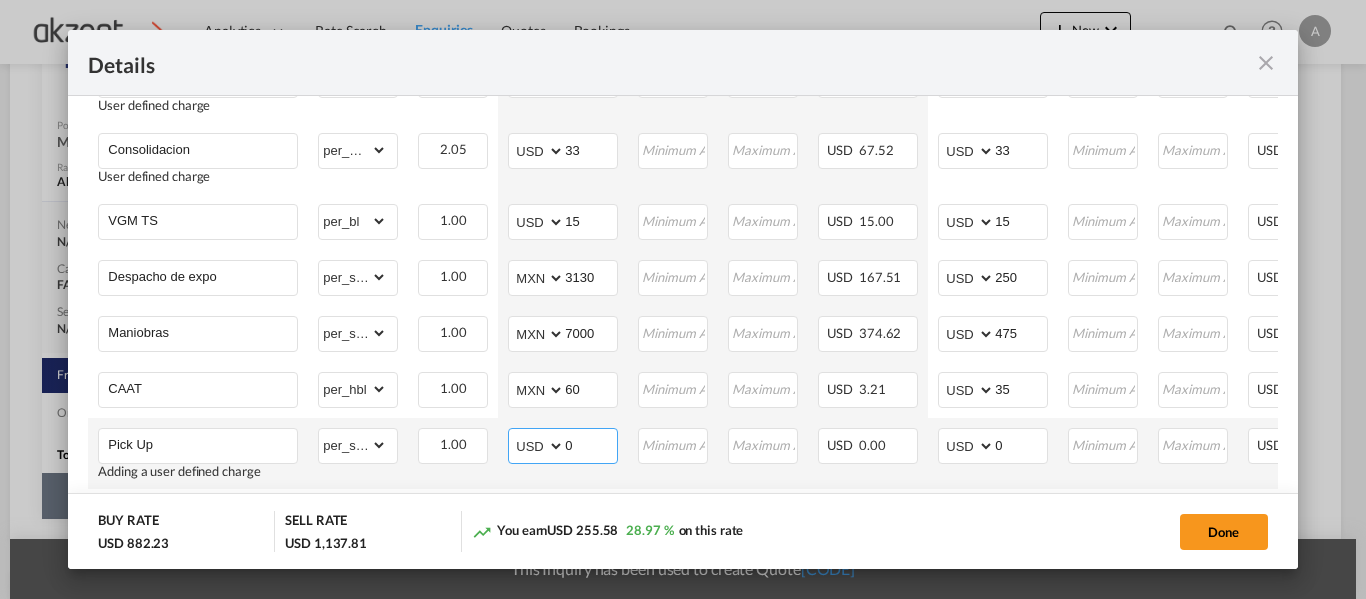 click on "0" at bounding box center [591, 444] 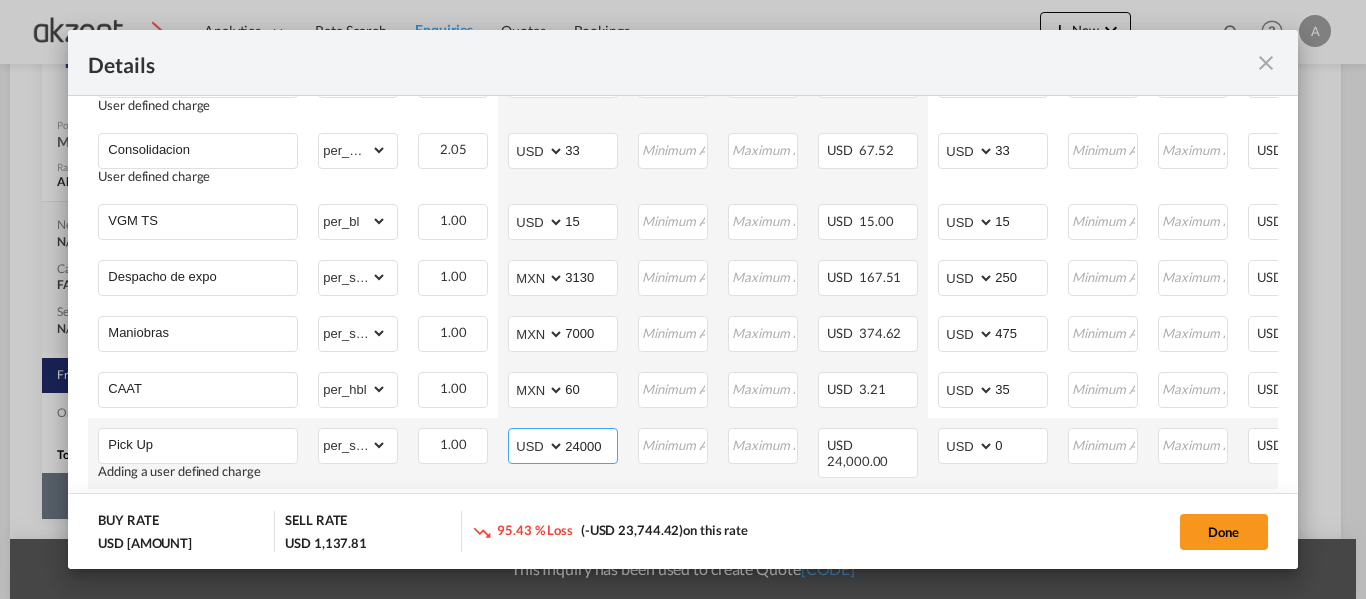 type on "24000" 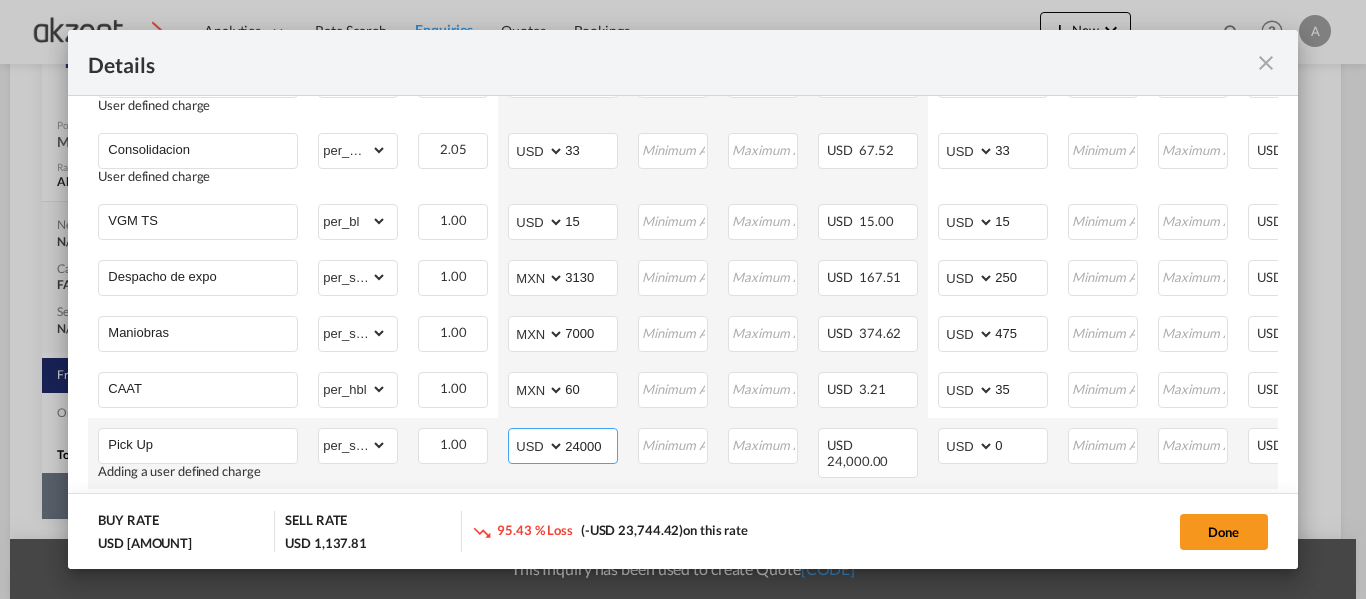 click on "AED AFN ALL AMD ANG AOA ARS AUD AWG AZN BAM BBD BDT BGN BHD BIF BMD BND BOB BRL BSD BTN BWP BYN BZD CAD CDF CHF CLP CNY COP CRC CUC CUP CVE CZK DJF DKK DOP DZD EGP ERN ETB EUR FJD FKP FOK GBP GEL GGP GHS GIP GMD GNF GTQ GYD HKD HNL HRK HTG HUF IDR ILS IMP INR IQD IRR ISK JMD JOD JPY KES KGS KHR KID KMF KRW KWD KYD KZT LAK LBP LKR LRD LSL LYD MAD MDL MGA MKD MMK MNT MOP MRU MUR MVR MWK MXN MYR MZN NAD NGN NIO NOK NPR NZD OMR PAB PEN PGK PHP PKR PLN PYG QAR RON RSD RUB RWF SAR SBD SCR SDG SEK SGD SHP SLL SOS SRD SSP STN SYP SZL THB TJS TMT TND TOP TRY TTD TVD TWD TZS UAH UGX USD UYU UZS VES VND VUV WST XAF XCD XDR XOF XPF YER ZAR ZMW" at bounding box center [538, 446] 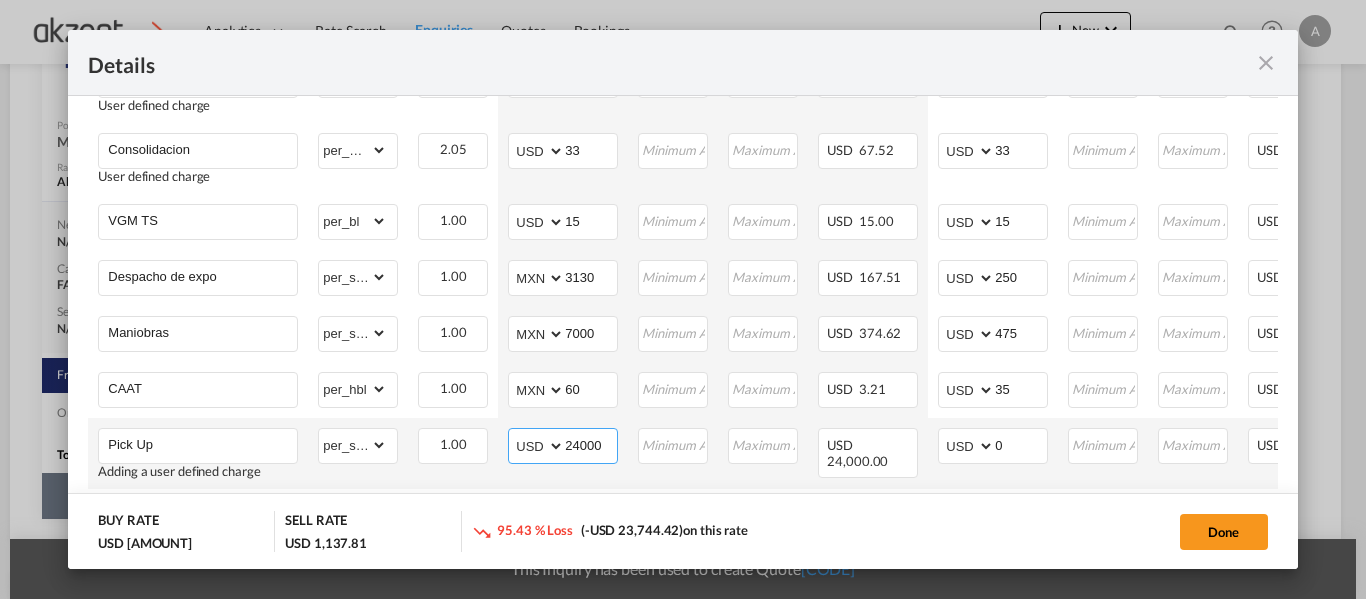 select on "string:MXN" 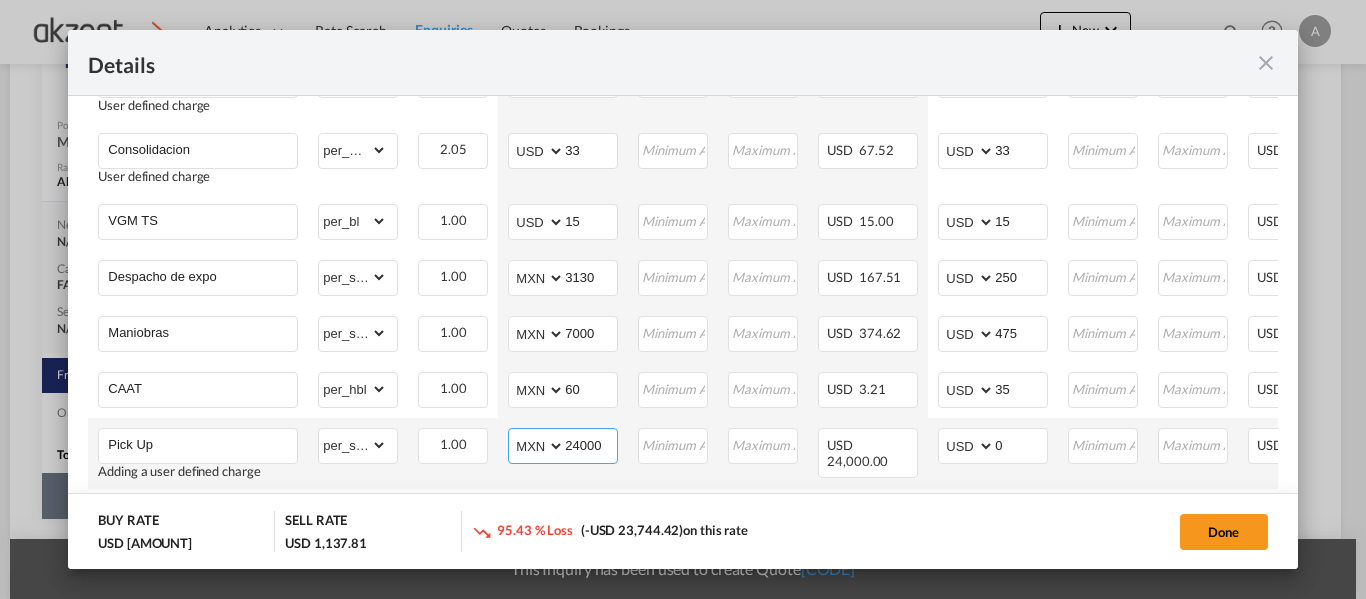 click on "AED AFN ALL AMD ANG AOA ARS AUD AWG AZN BAM BBD BDT BGN BHD BIF BMD BND BOB BRL BSD BTN BWP BYN BZD CAD CDF CHF CLP CNY COP CRC CUC CUP CVE CZK DJF DKK DOP DZD EGP ERN ETB EUR FJD FKP FOK GBP GEL GGP GHS GIP GMD GNF GTQ GYD HKD HNL HRK HTG HUF IDR ILS IMP INR IQD IRR ISK JMD JOD JPY KES KGS KHR KID KMF KRW KWD KYD KZT LAK LBP LKR LRD LSL LYD MAD MDL MGA MKD MMK MNT MOP MRU MUR MVR MWK MXN MYR MZN NAD NGN NIO NOK NPR NZD OMR PAB PEN PGK PHP PKR PLN PYG QAR RON RSD RUB RWF SAR SBD SCR SDG SEK SGD SHP SLL SOS SRD SSP STN SYP SZL THB TJS TMT TND TOP TRY TTD TVD TWD TZS UAH UGX USD UYU UZS VES VND VUV WST XAF XCD XDR XOF XPF YER ZAR ZMW" at bounding box center [538, 446] 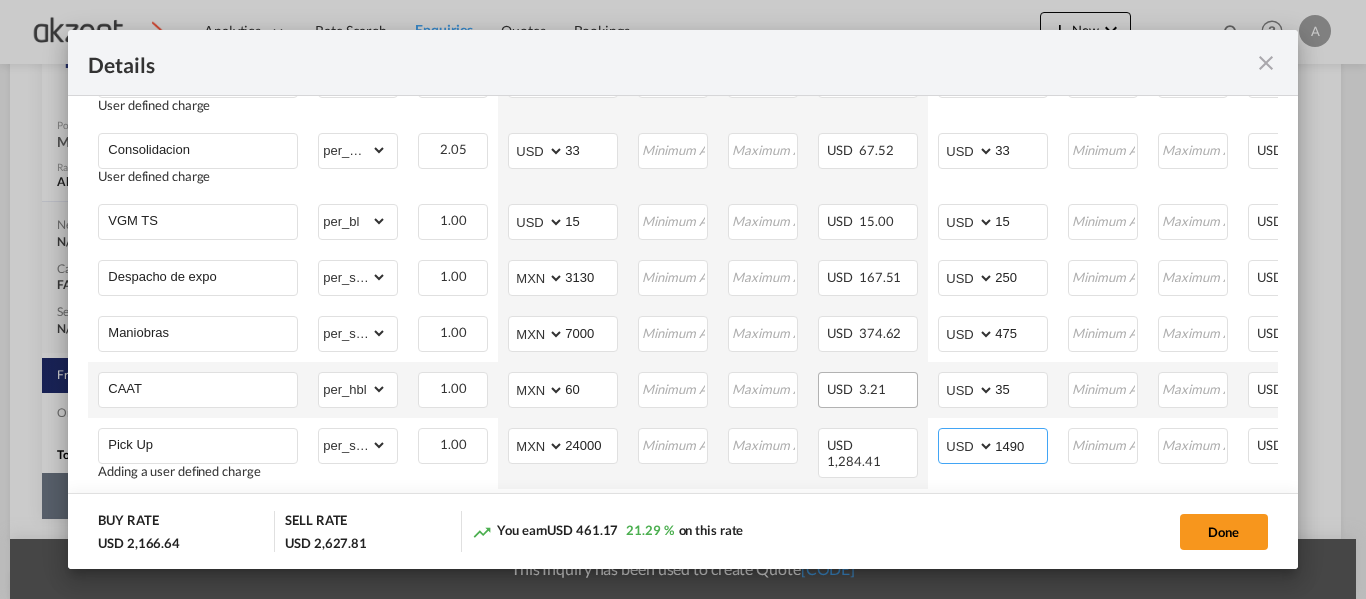 scroll, scrollTop: 0, scrollLeft: 242, axis: horizontal 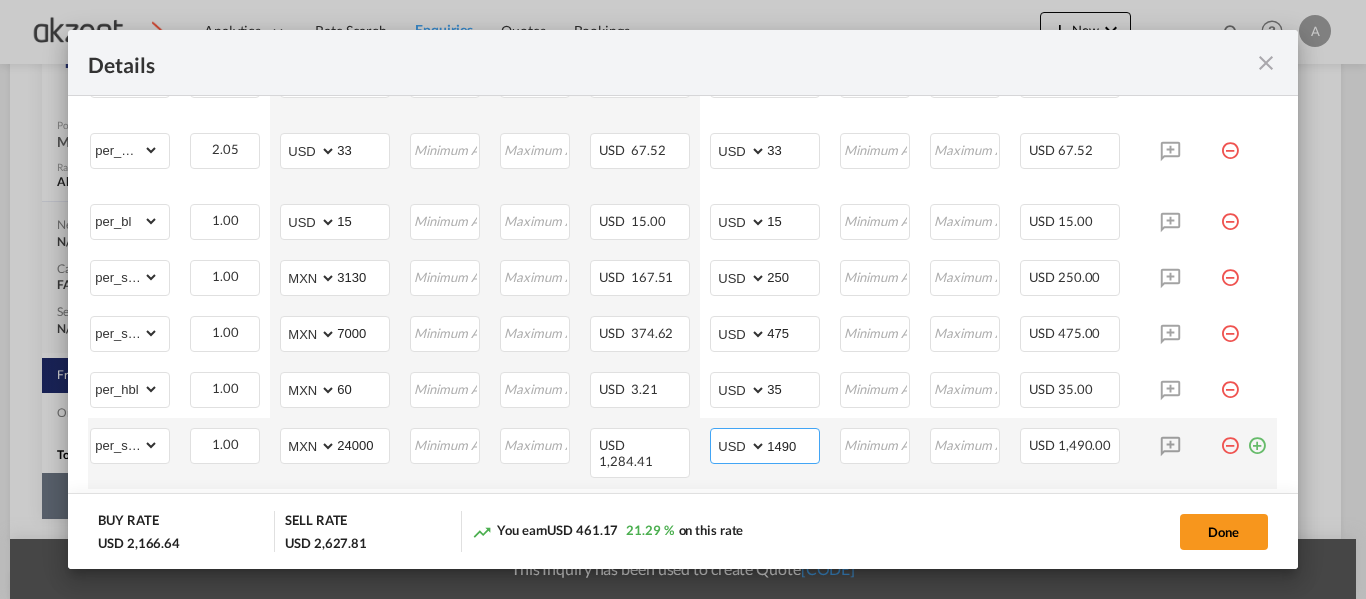 type on "1490" 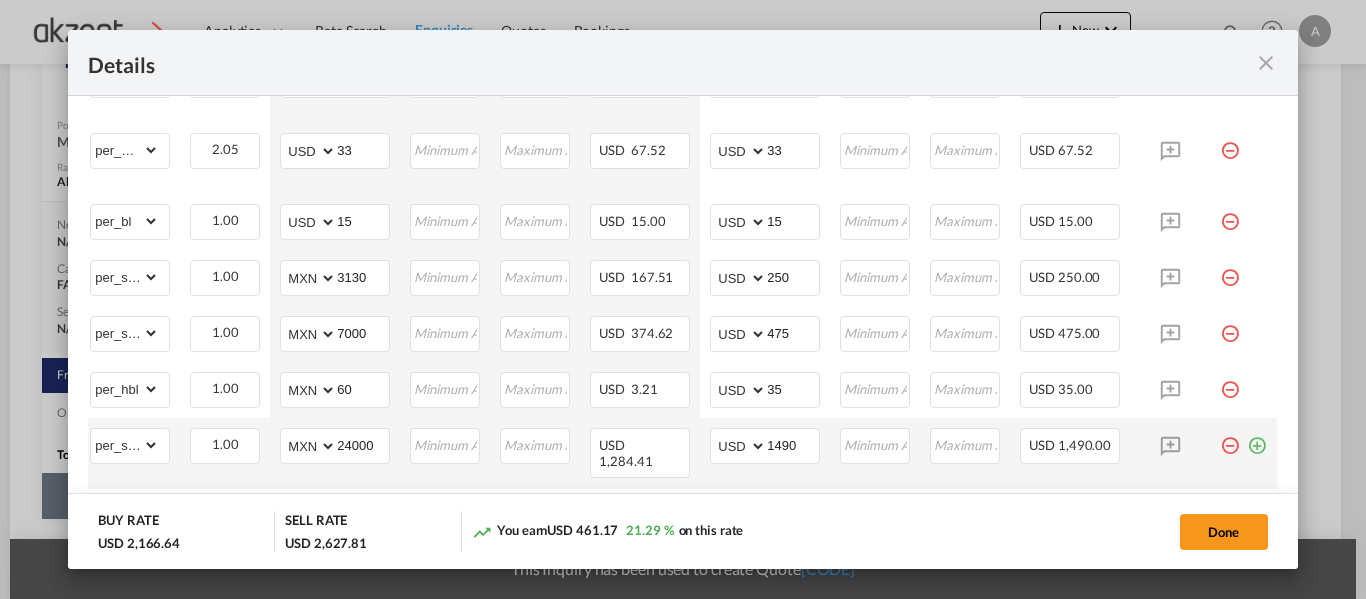 click at bounding box center (1257, 438) 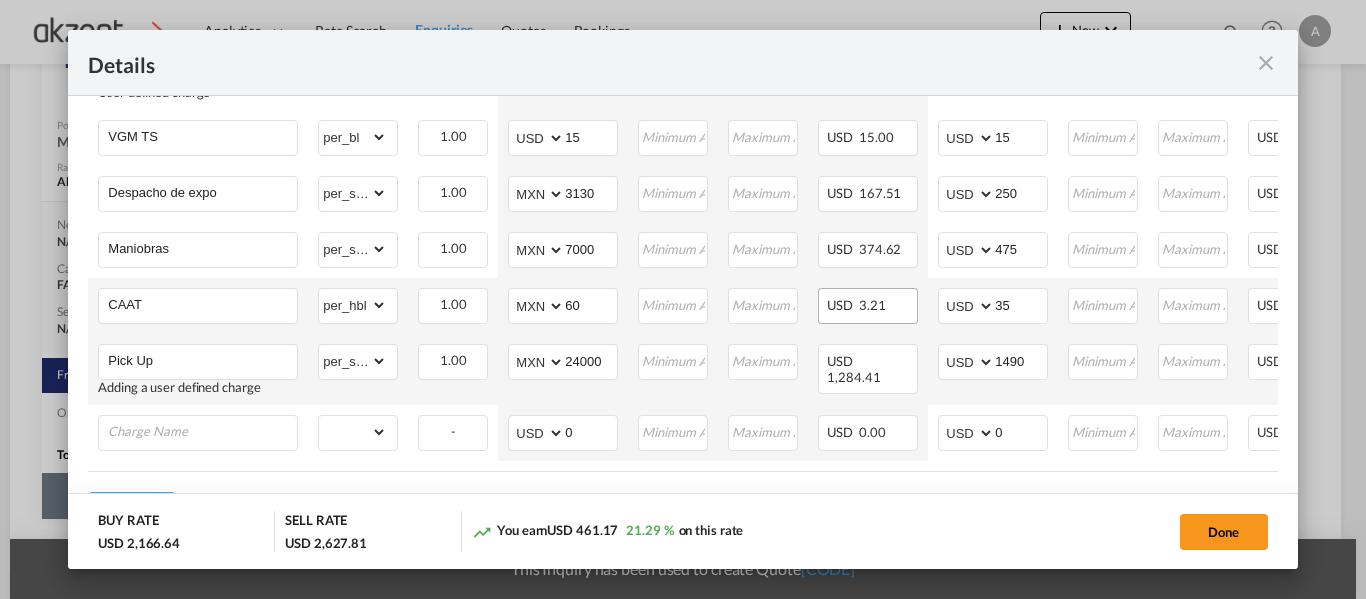 scroll, scrollTop: 857, scrollLeft: 0, axis: vertical 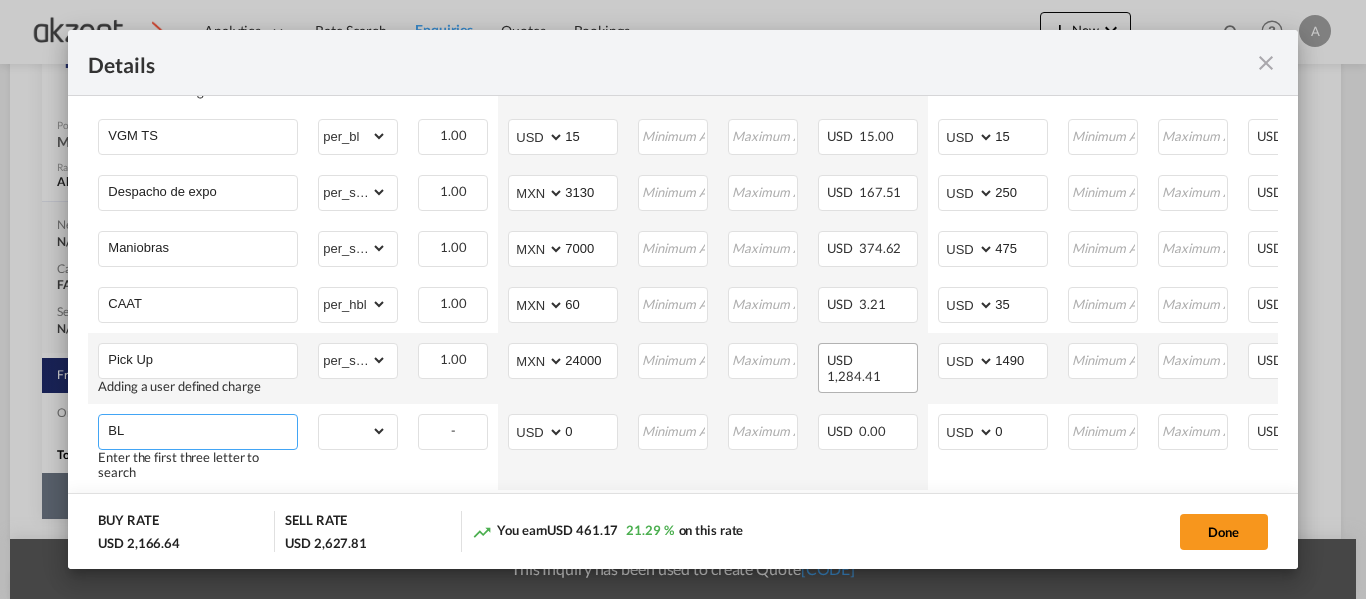 type on "BL" 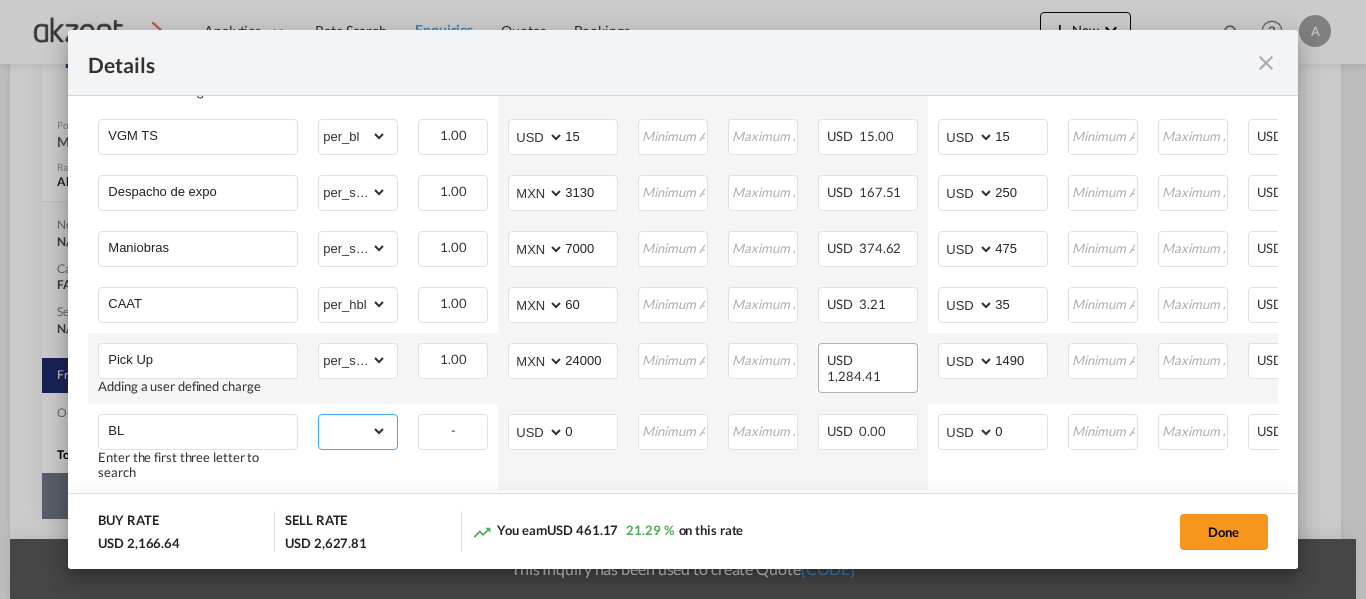select on "per_shipment" 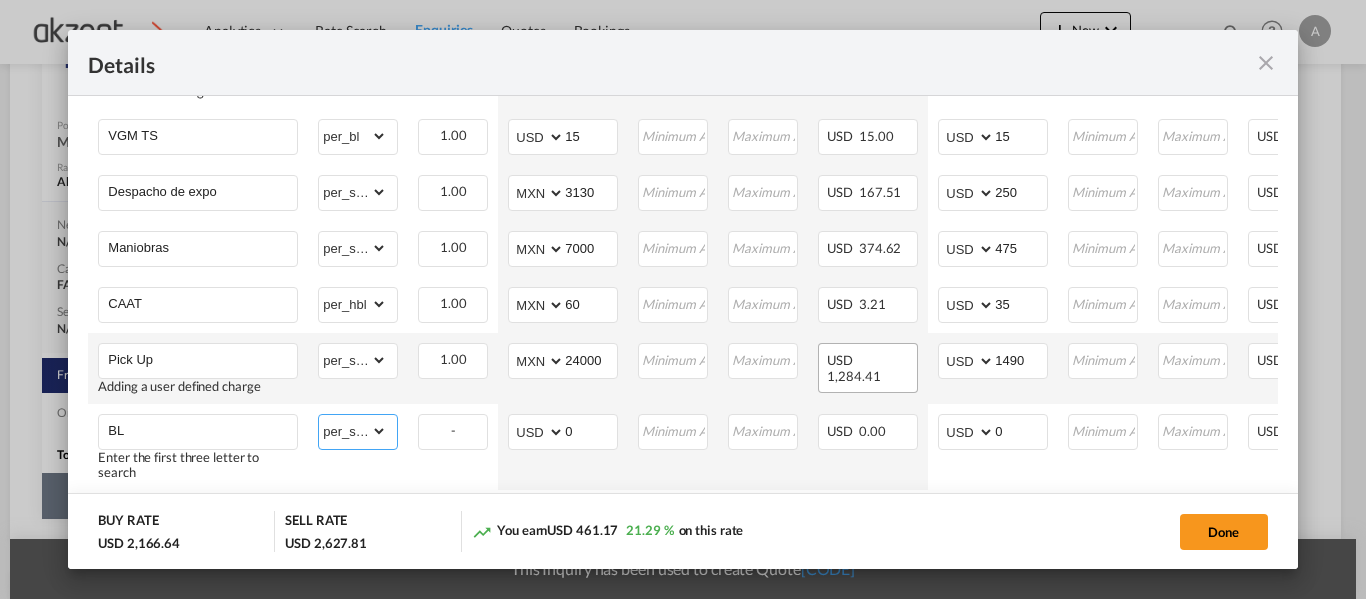 click on "gross_weight
volumetric_weight
per_shipment
per_bl
per_km
per_hawb
per_kg
flat
per_ton
per_cbm
per_hbl
per_w/m
per_awb
per_sbl
per_quintal
per_doc
N/A
per shipping bill
per_lbs
per_pallet
per_carton
per_vehicle
per_shift
per_invoice
per_package
per_cft
per_day
per_revalidation
% on freight total
per_declaration
per_document
per clearance
MRN" at bounding box center (353, 431) 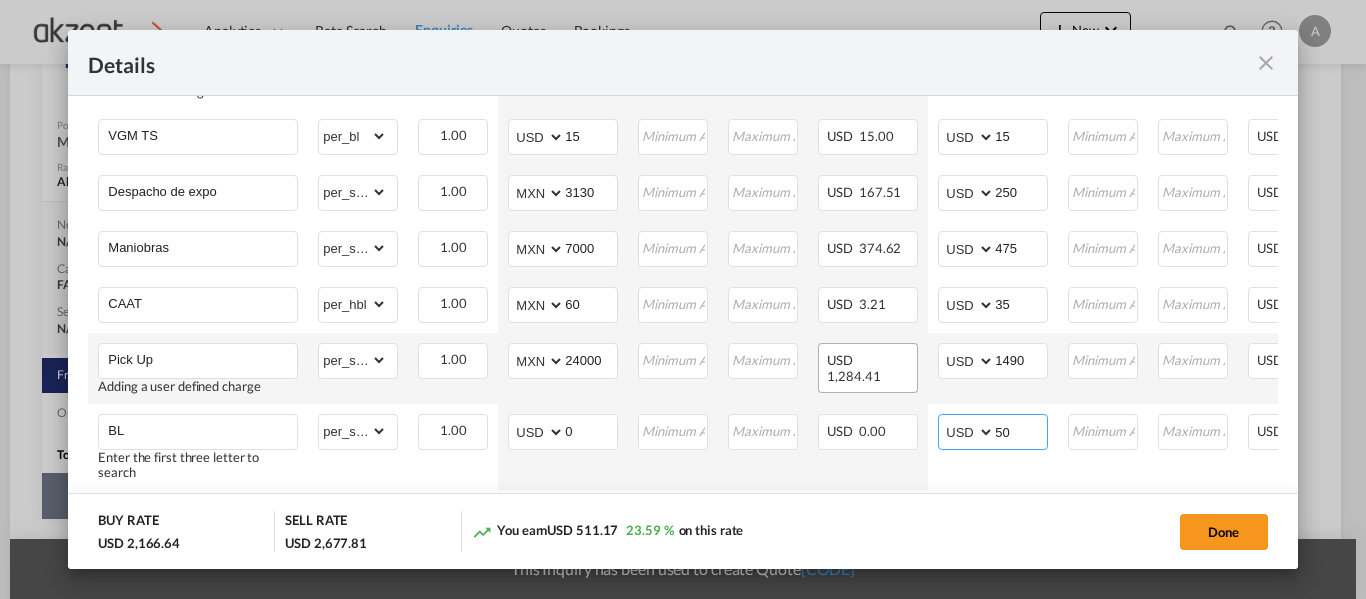 scroll, scrollTop: 0, scrollLeft: 242, axis: horizontal 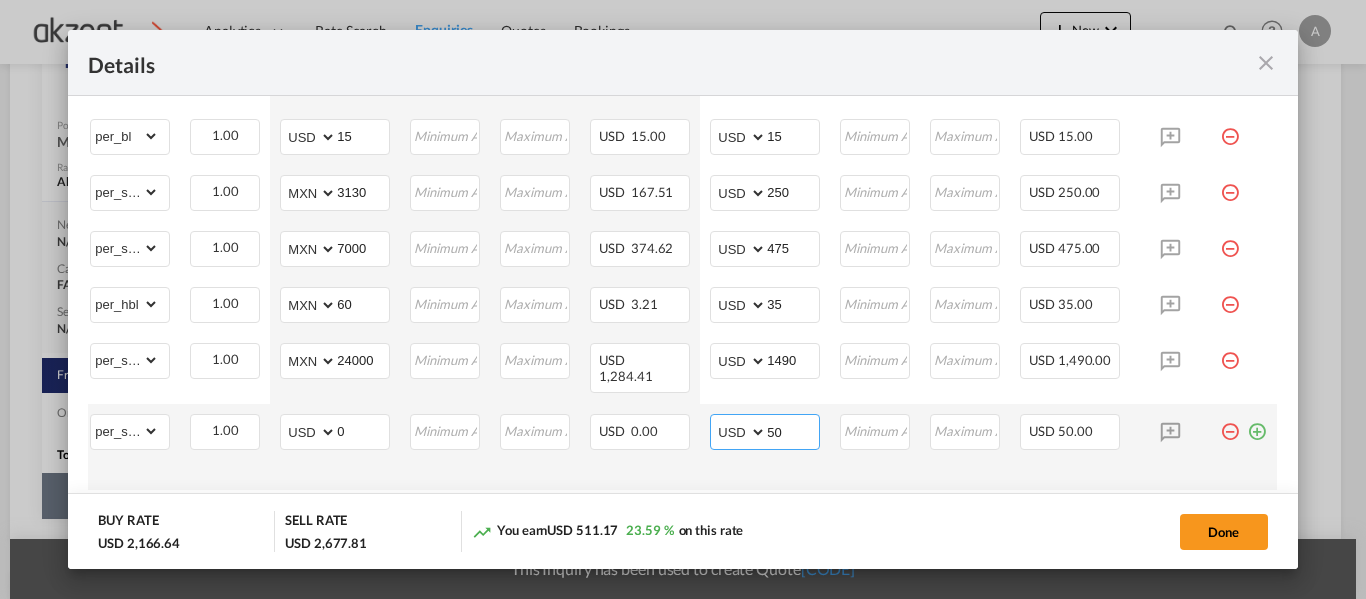 type on "50" 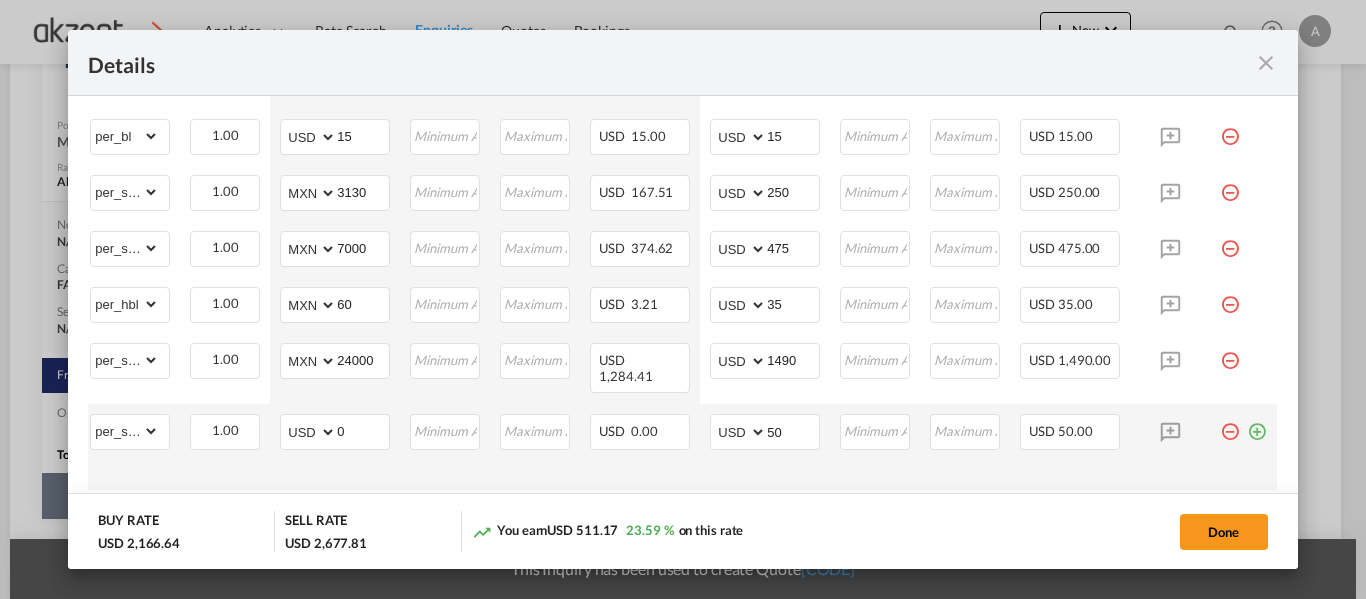 click at bounding box center (1257, 424) 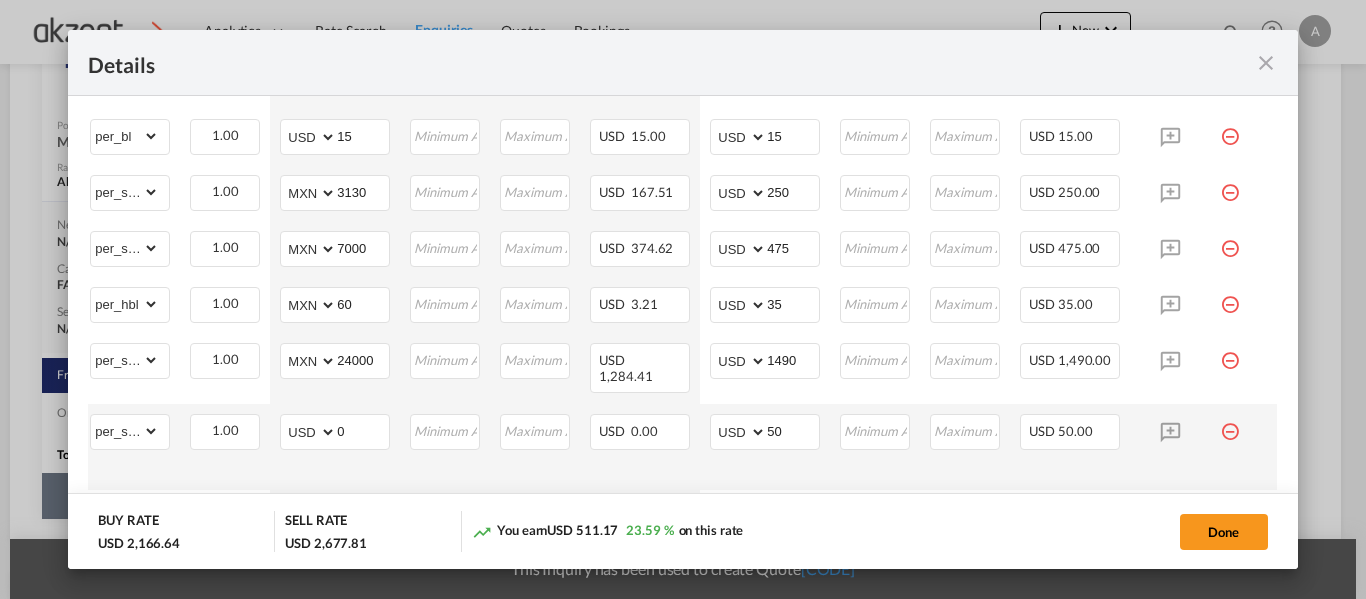 scroll, scrollTop: 0, scrollLeft: 0, axis: both 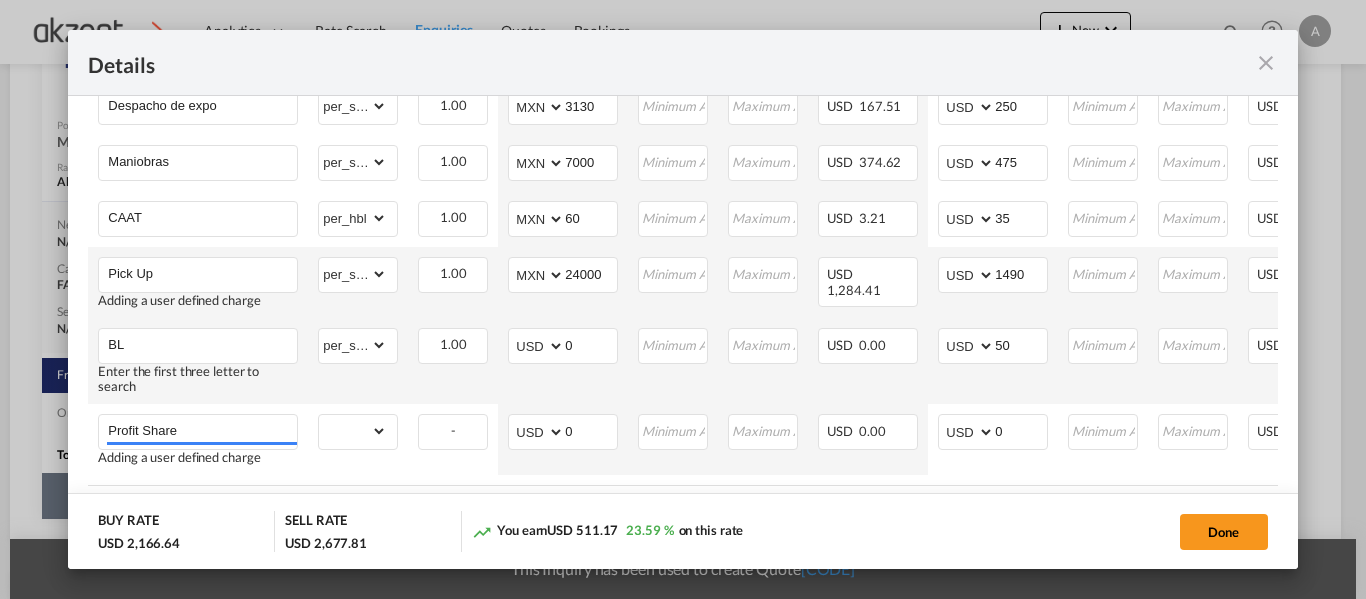 type on "Profit Share" 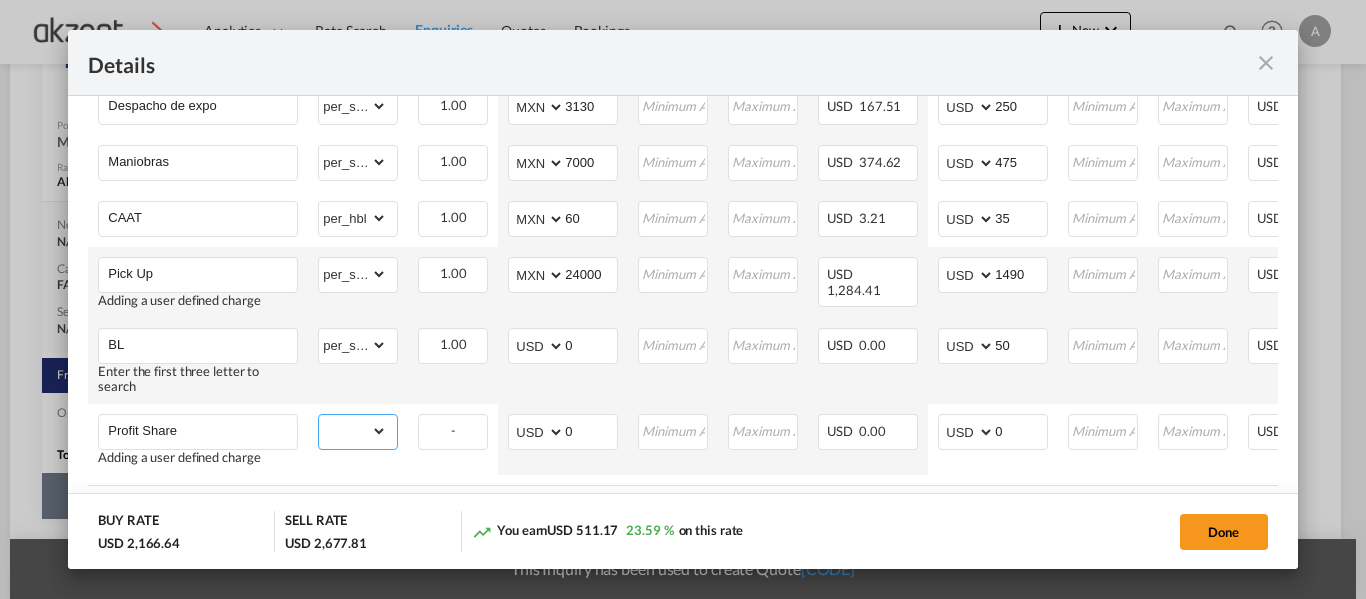 select on "per_shipment" 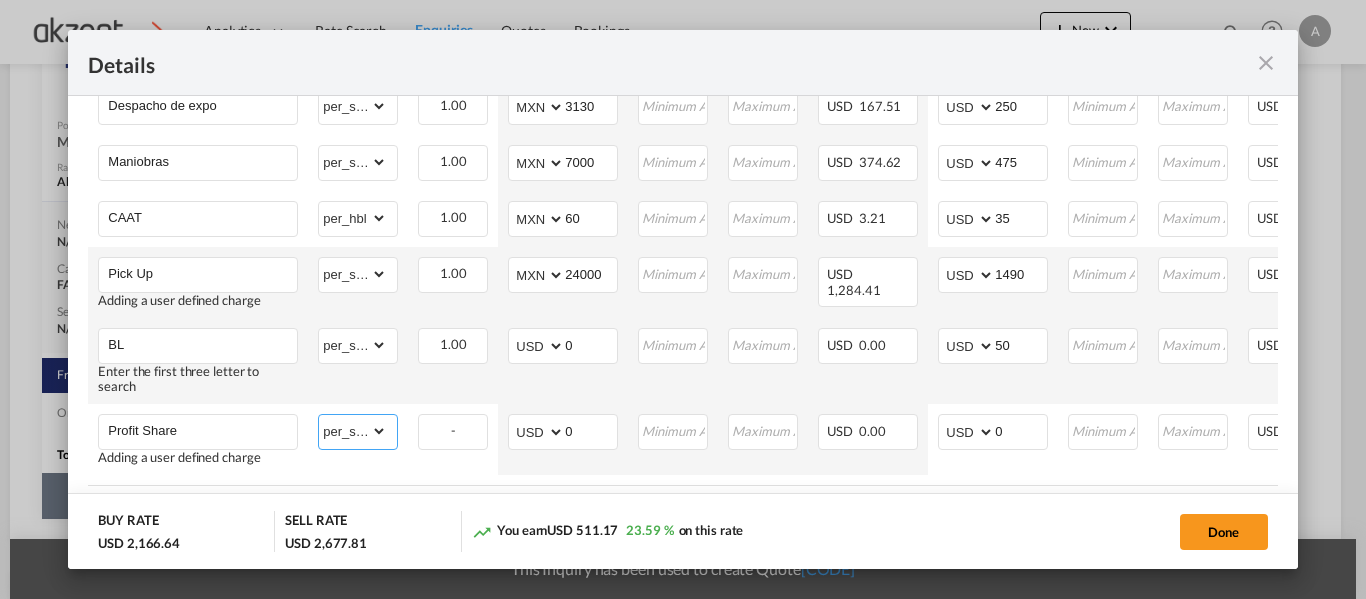 click on "gross_weight
volumetric_weight
per_shipment
per_bl
per_km
per_hawb
per_kg
flat
per_ton
per_cbm
per_hbl
per_w/m
per_awb
per_sbl
per_quintal
per_doc
N/A
per shipping bill
per_lbs
per_pallet
per_carton
per_vehicle
per_shift
per_invoice
per_package
per_cft
per_day
per_revalidation
% on freight total
per_declaration
per_document
per clearance
MRN" at bounding box center [353, 431] 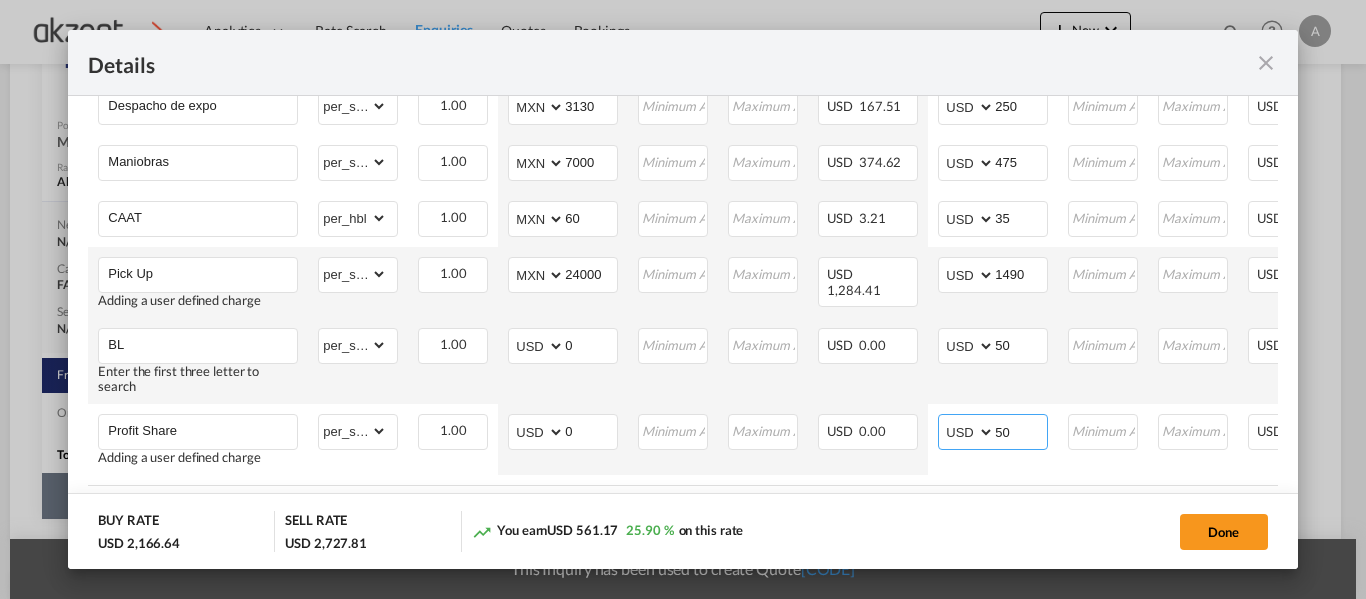 type on "50" 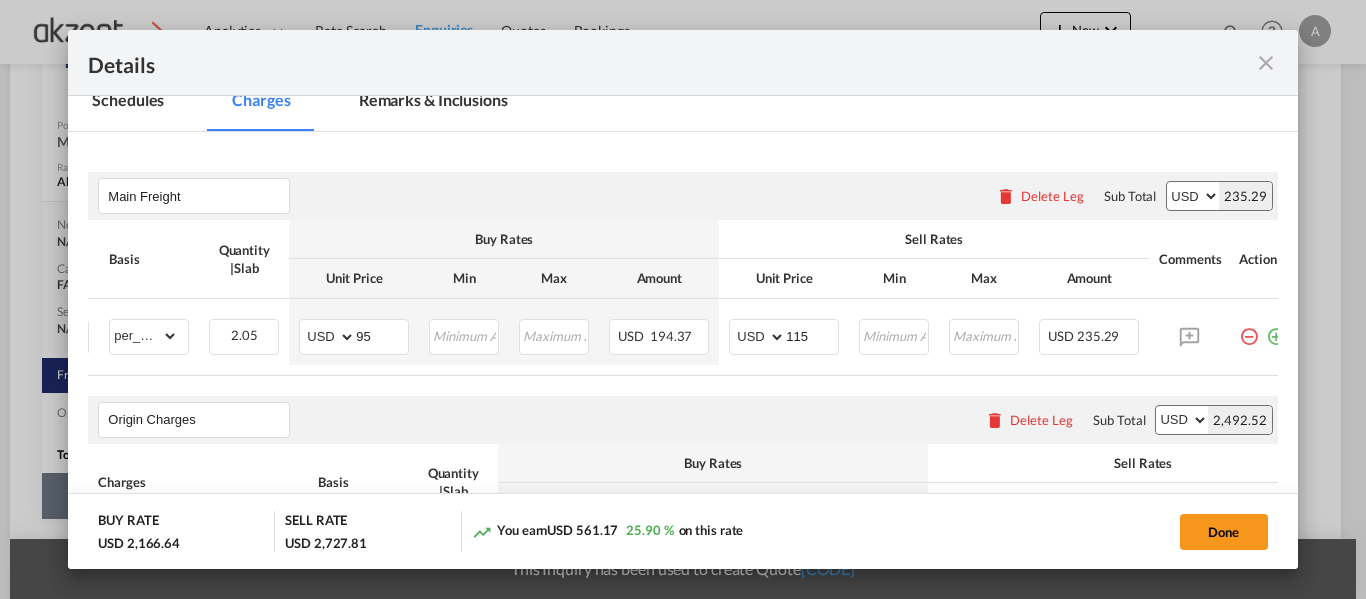 scroll, scrollTop: 236, scrollLeft: 0, axis: vertical 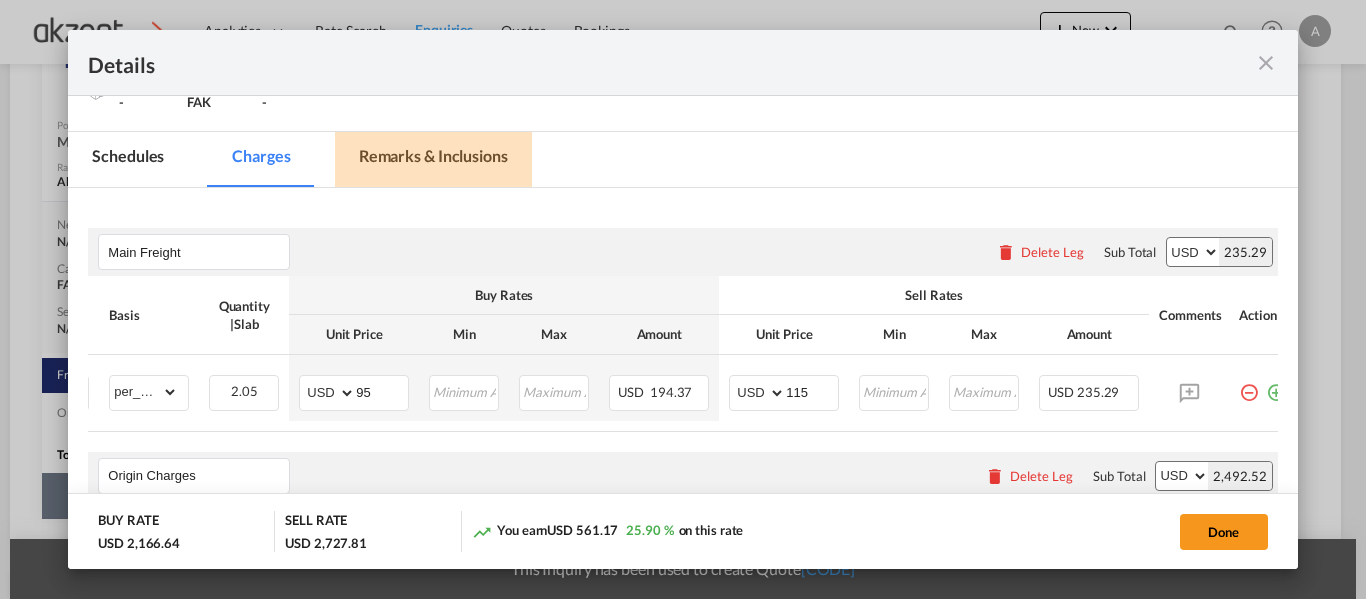 click on "Remarks & Inclusions" at bounding box center (433, 159) 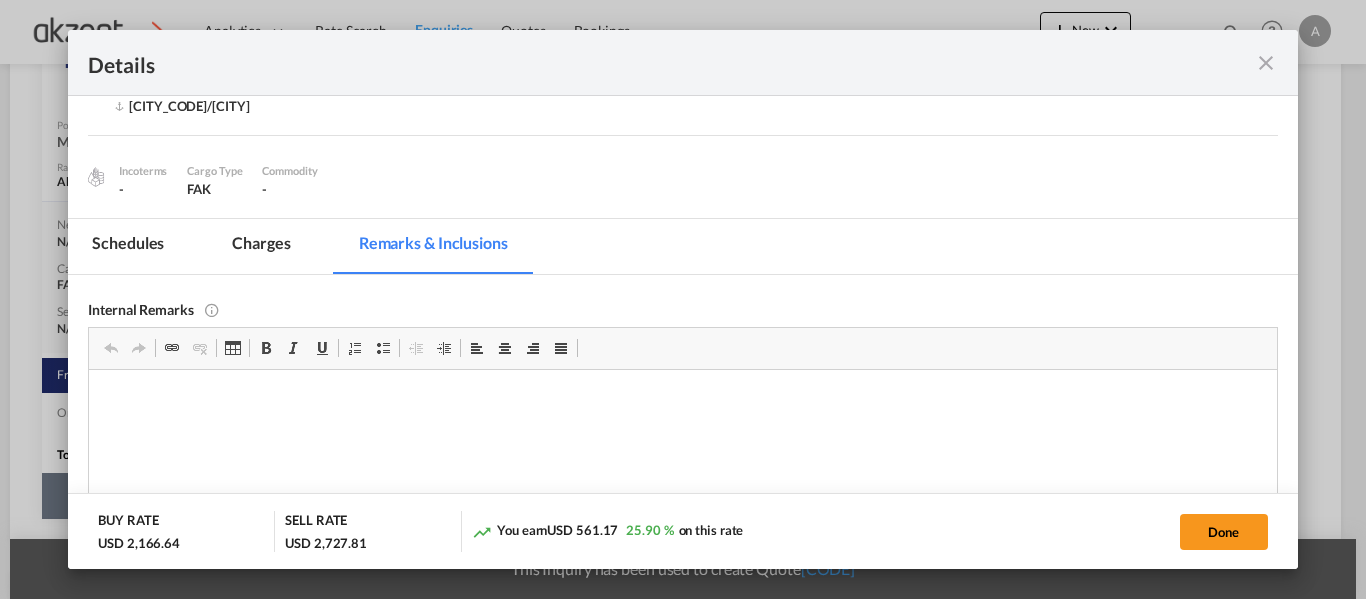 scroll, scrollTop: 236, scrollLeft: 0, axis: vertical 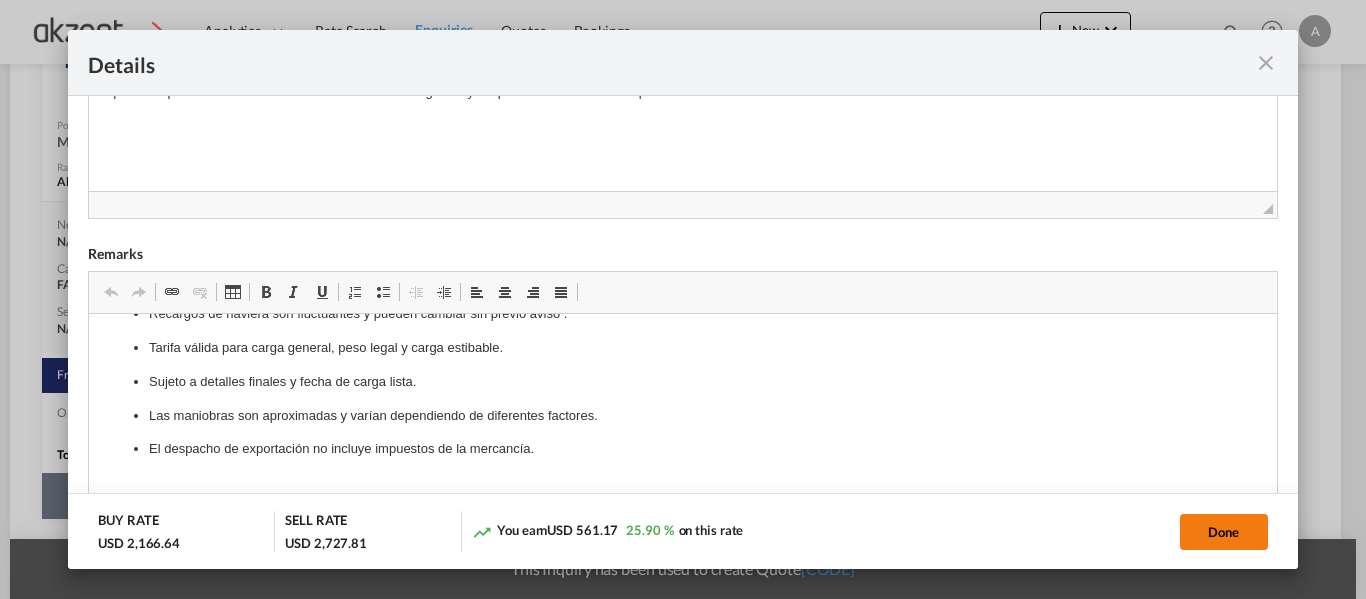 click on "Done" 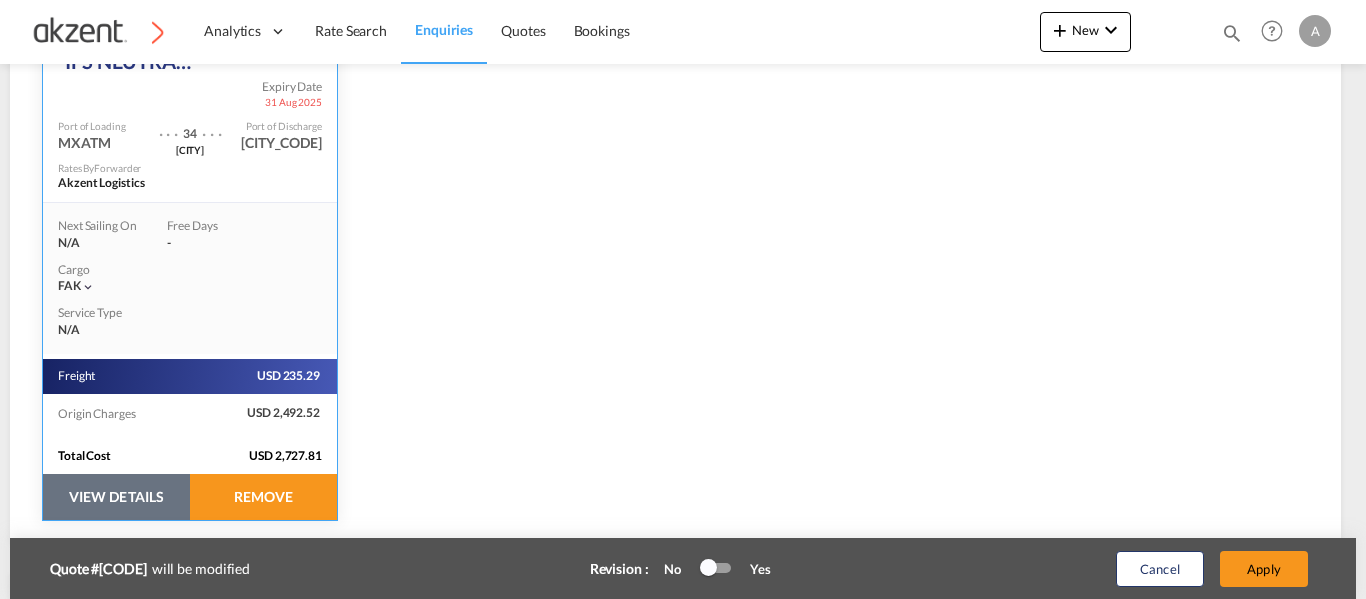 scroll, scrollTop: 176, scrollLeft: 0, axis: vertical 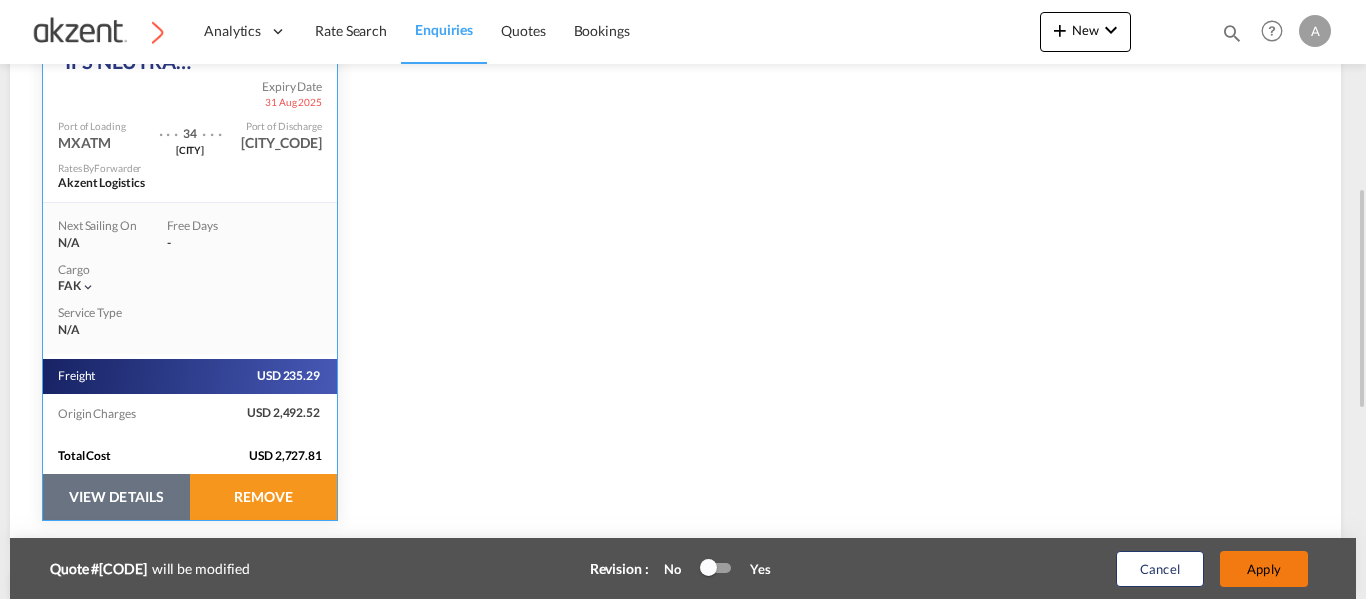click on "Apply" at bounding box center (1264, 569) 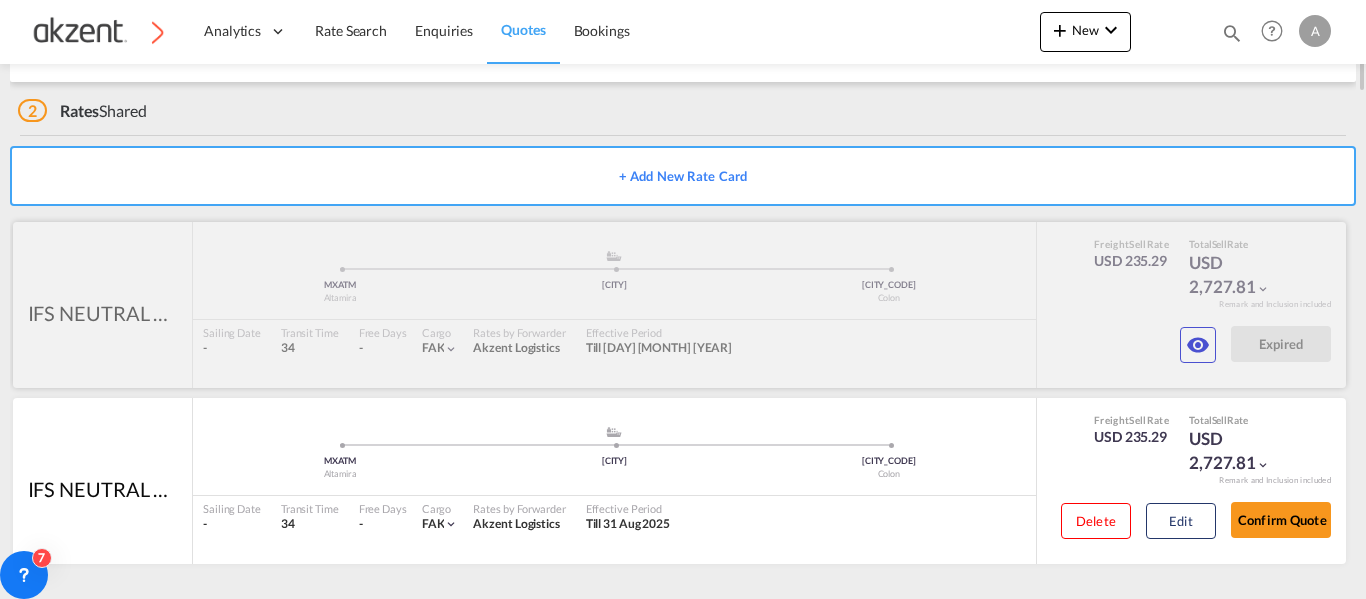 scroll, scrollTop: 0, scrollLeft: 0, axis: both 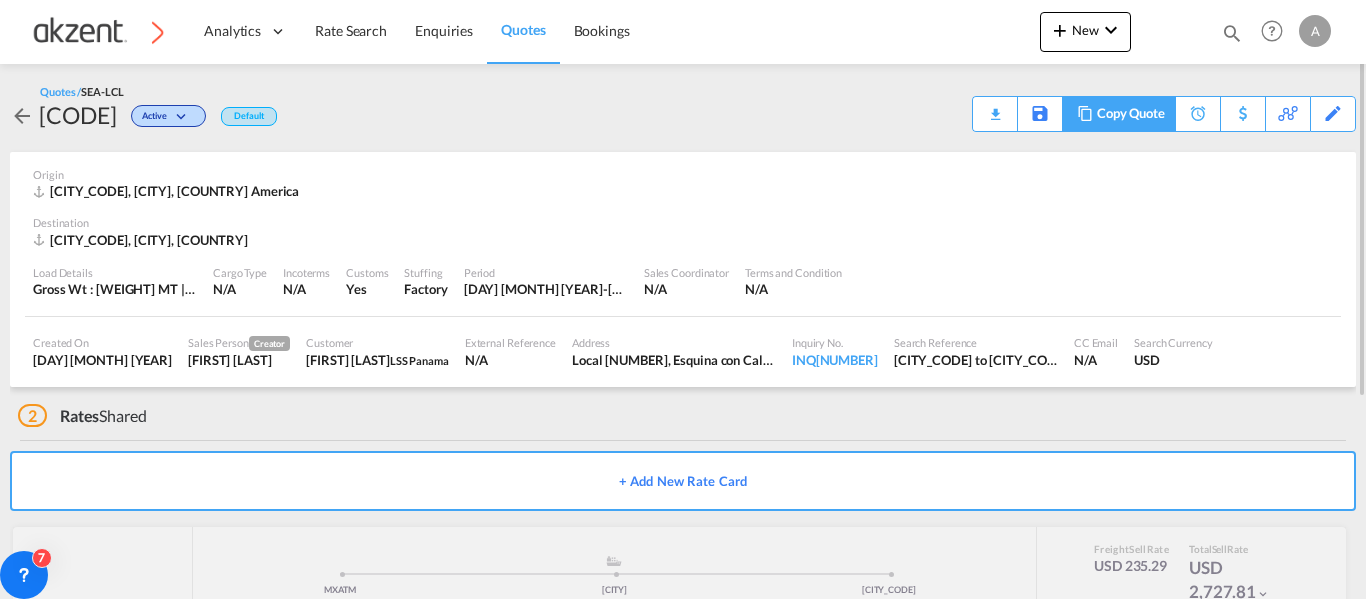 click on "Copy Quote" at bounding box center [1131, 114] 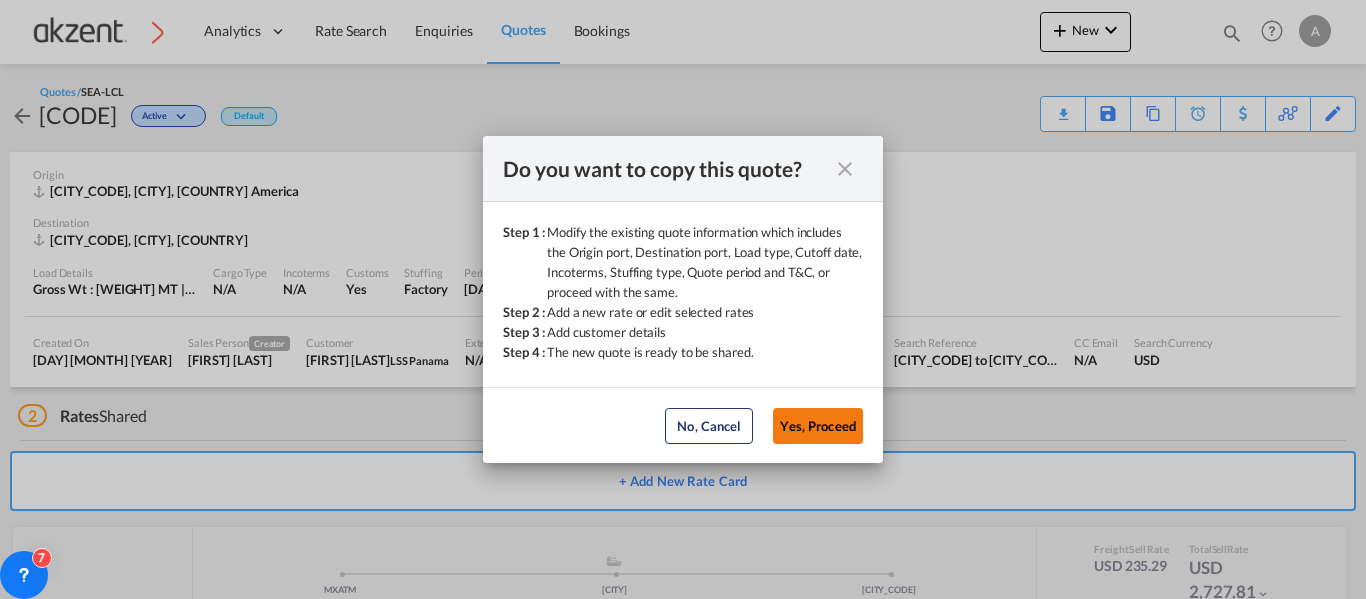 click on "Yes, Proceed" 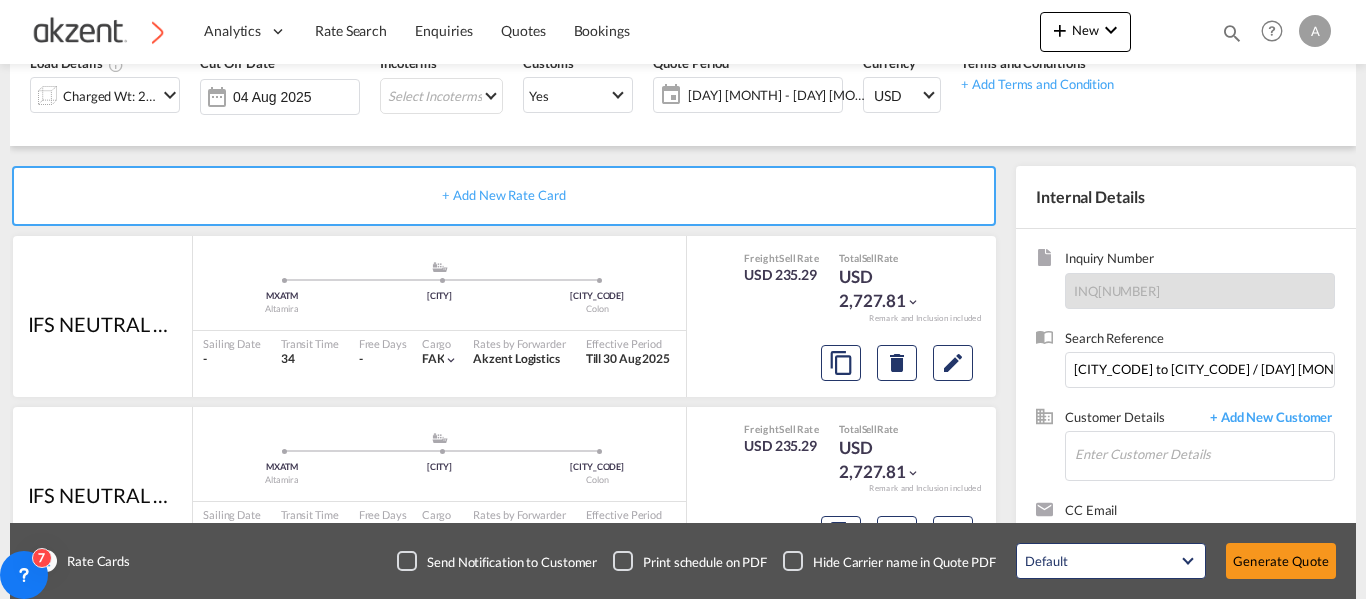 scroll, scrollTop: 294, scrollLeft: 0, axis: vertical 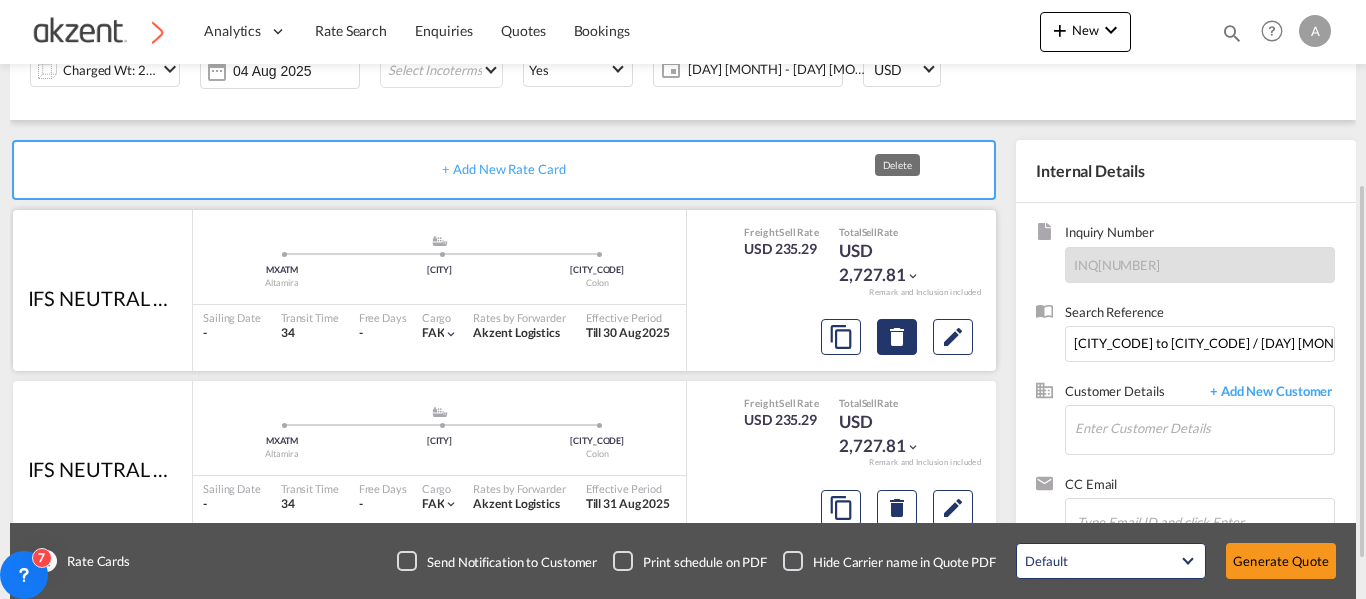 click at bounding box center [897, 337] 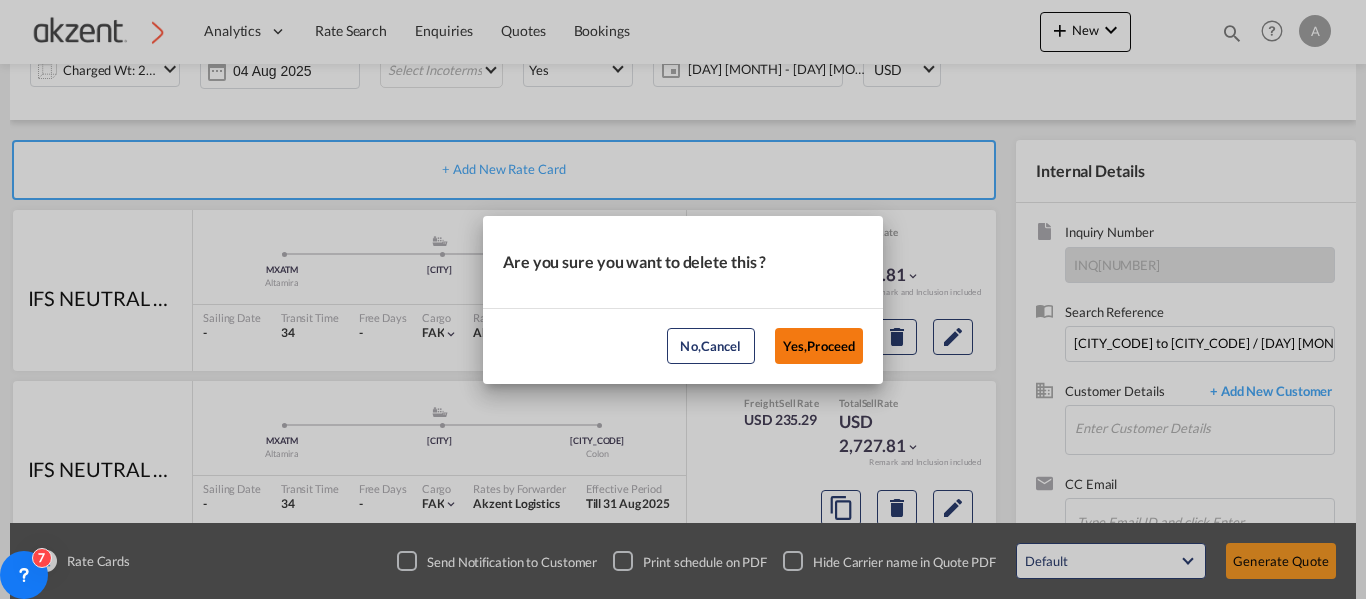 click on "Yes,Proceed" at bounding box center (819, 346) 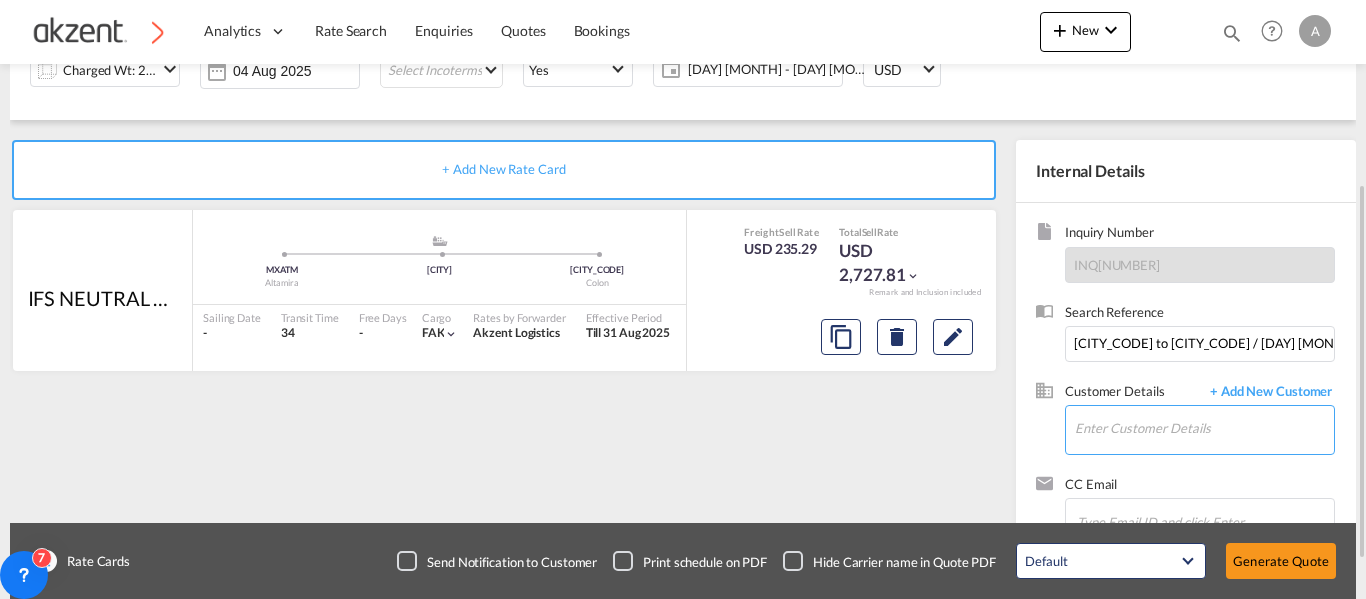 click on "Enter Customer Details" at bounding box center (1204, 428) 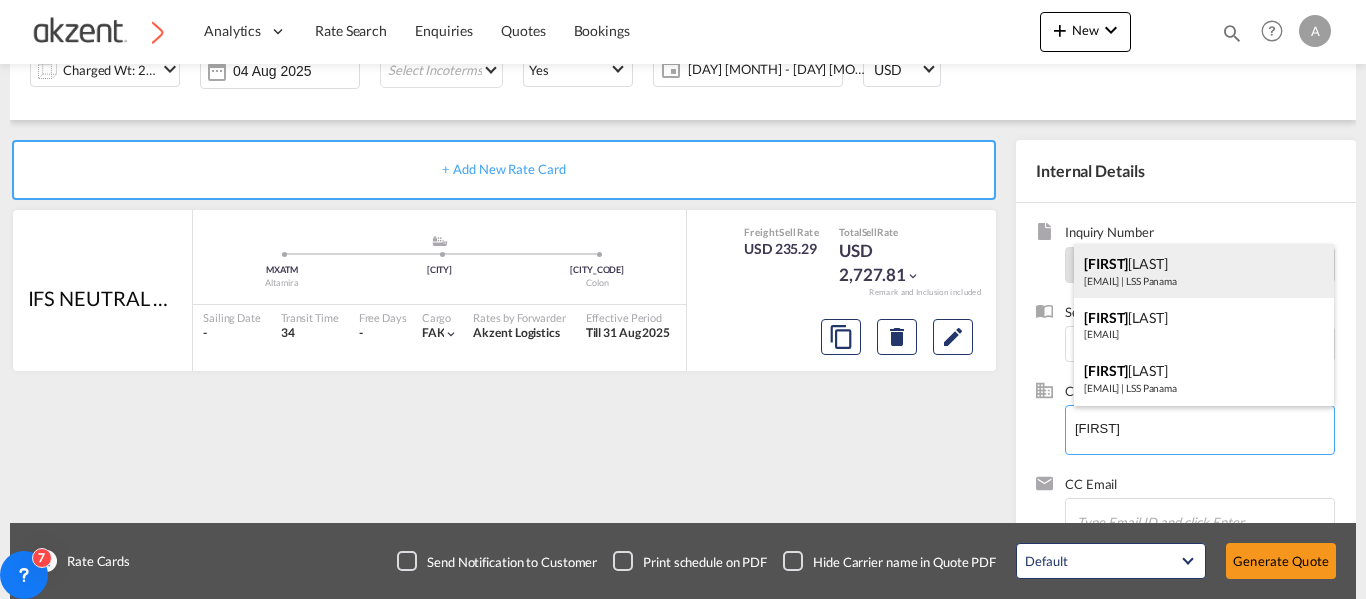 click on "Wendy  Mejia coordinators@lsspanama.com    |    LSS Panama" at bounding box center [1204, 271] 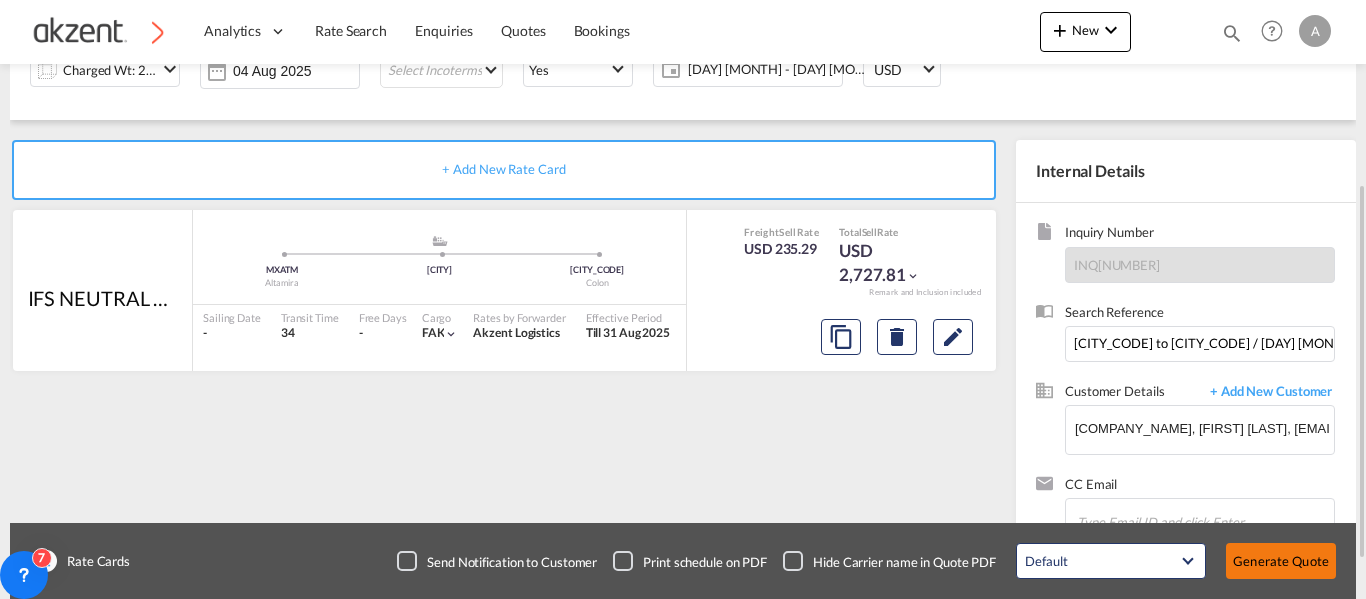 click on "Generate Quote" at bounding box center [1281, 561] 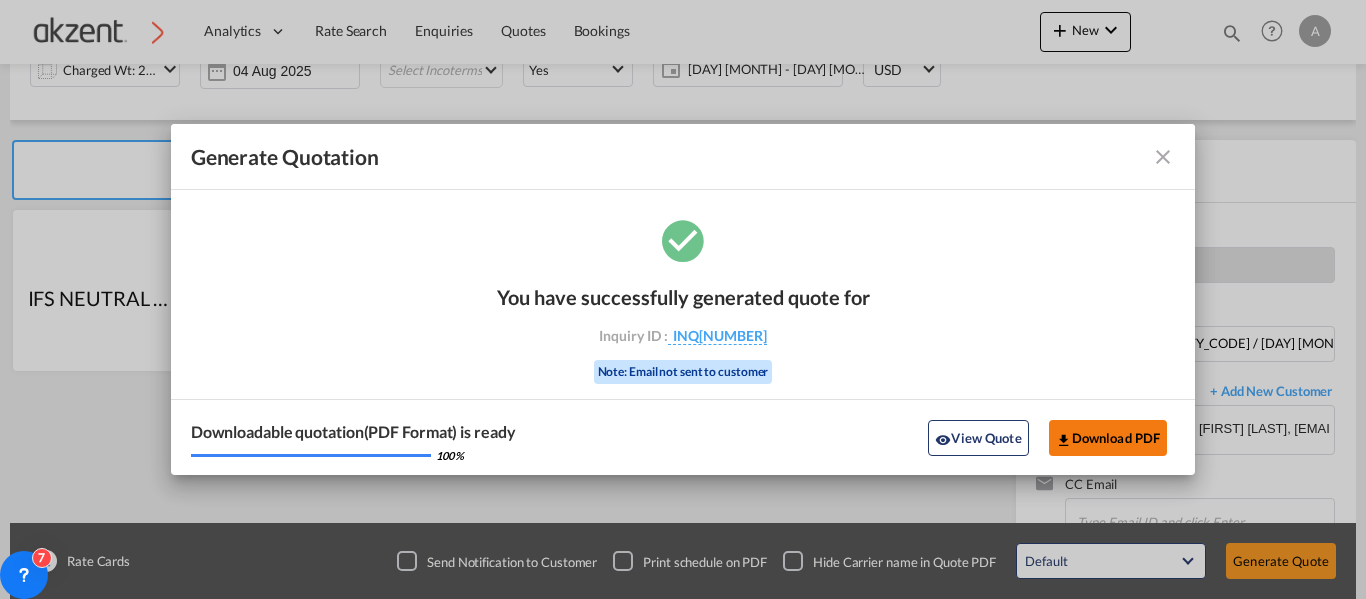 click on "Download PDF" at bounding box center [1108, 438] 